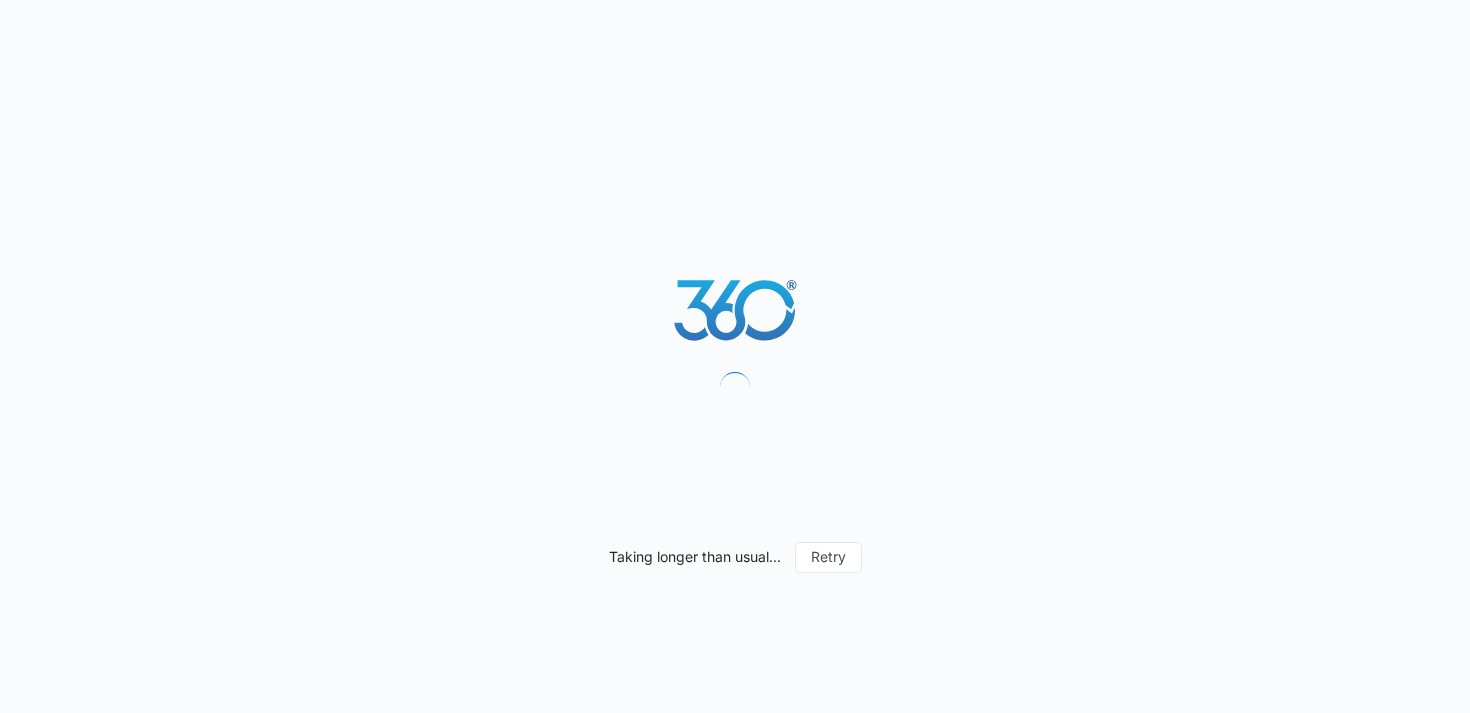 scroll, scrollTop: 0, scrollLeft: 0, axis: both 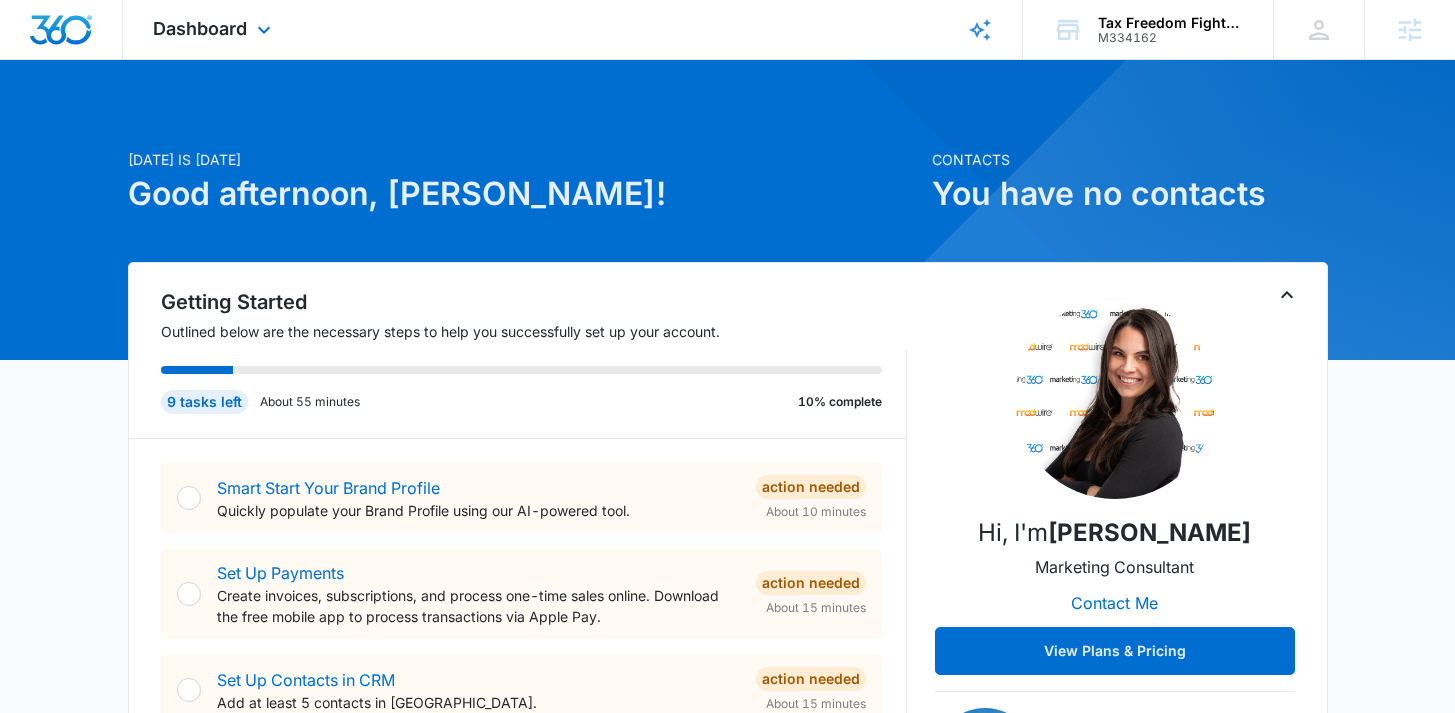 click on "Dashboard Apps Reputation Websites Forms CRM Email Social Shop Payments POS Content Ads Intelligence Files Brand Settings" at bounding box center [214, 29] 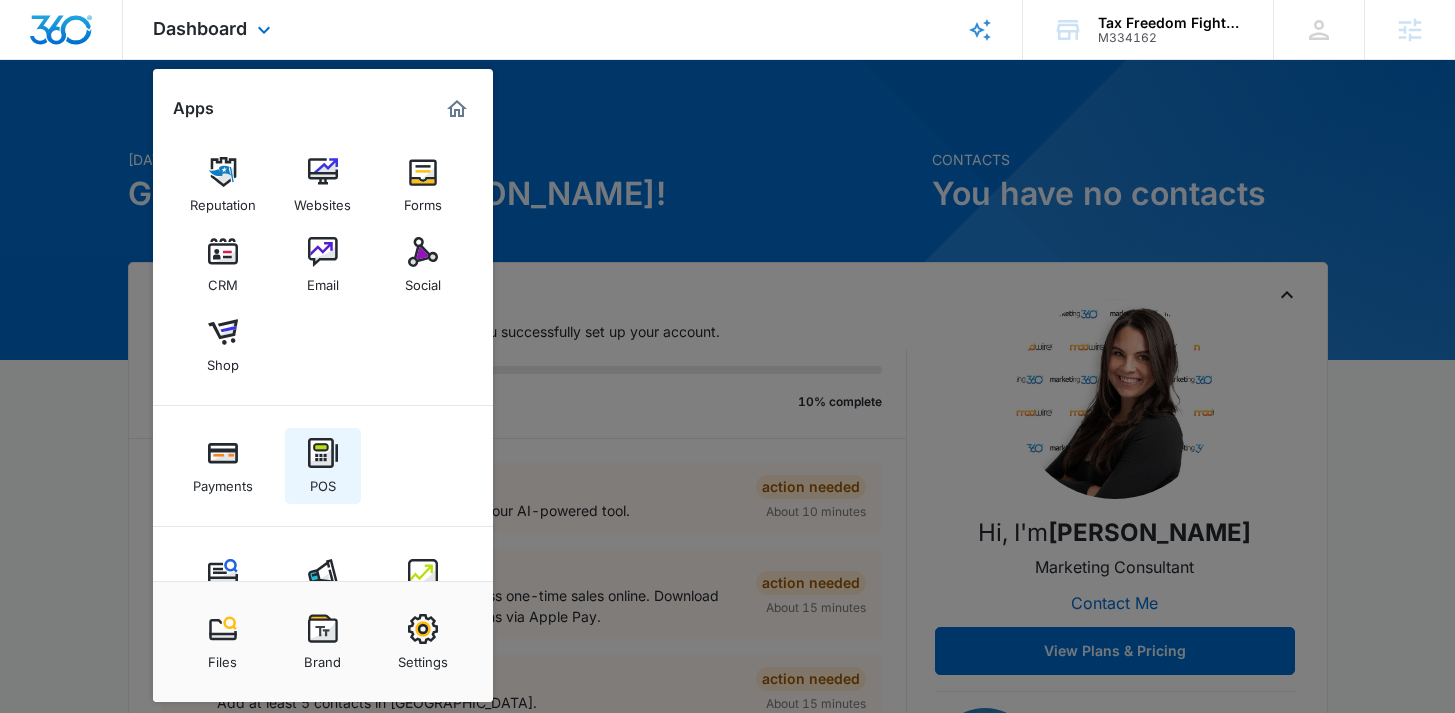 scroll, scrollTop: 67, scrollLeft: 0, axis: vertical 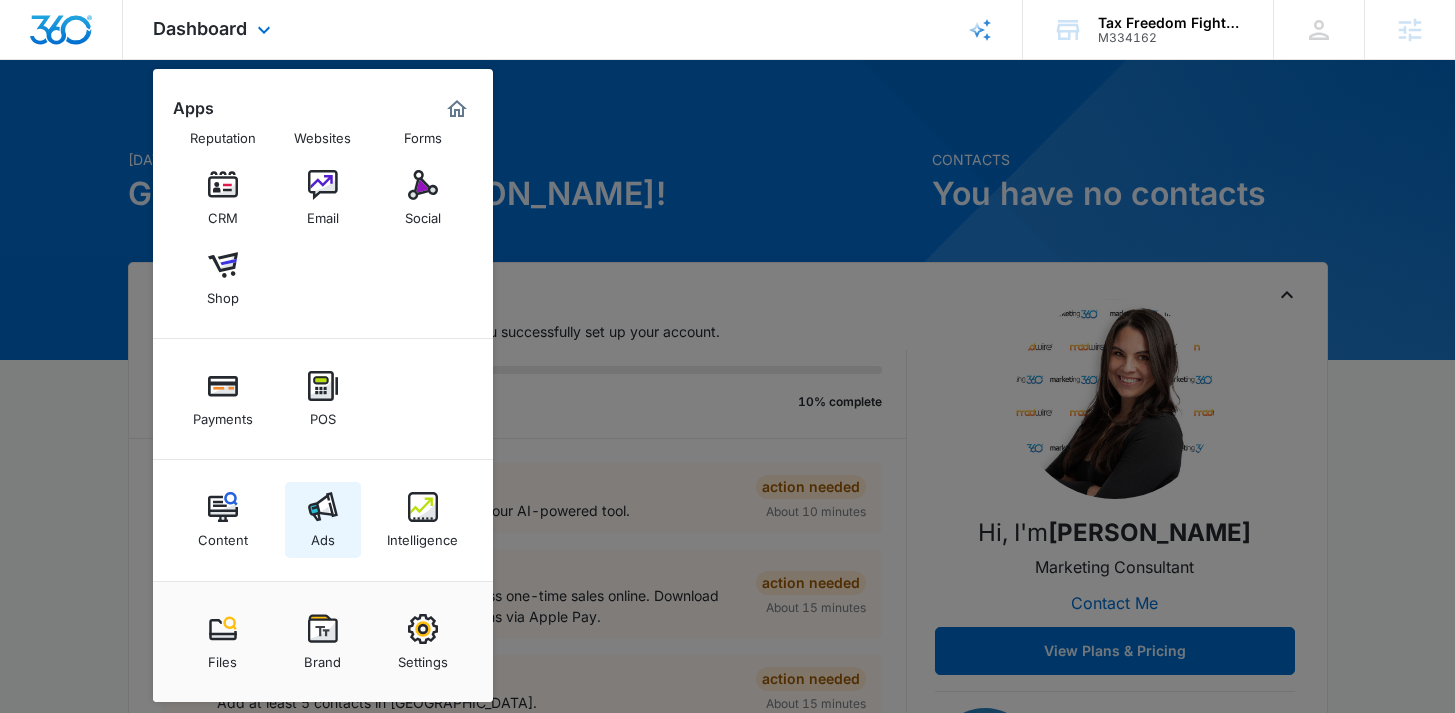 click at bounding box center [323, 507] 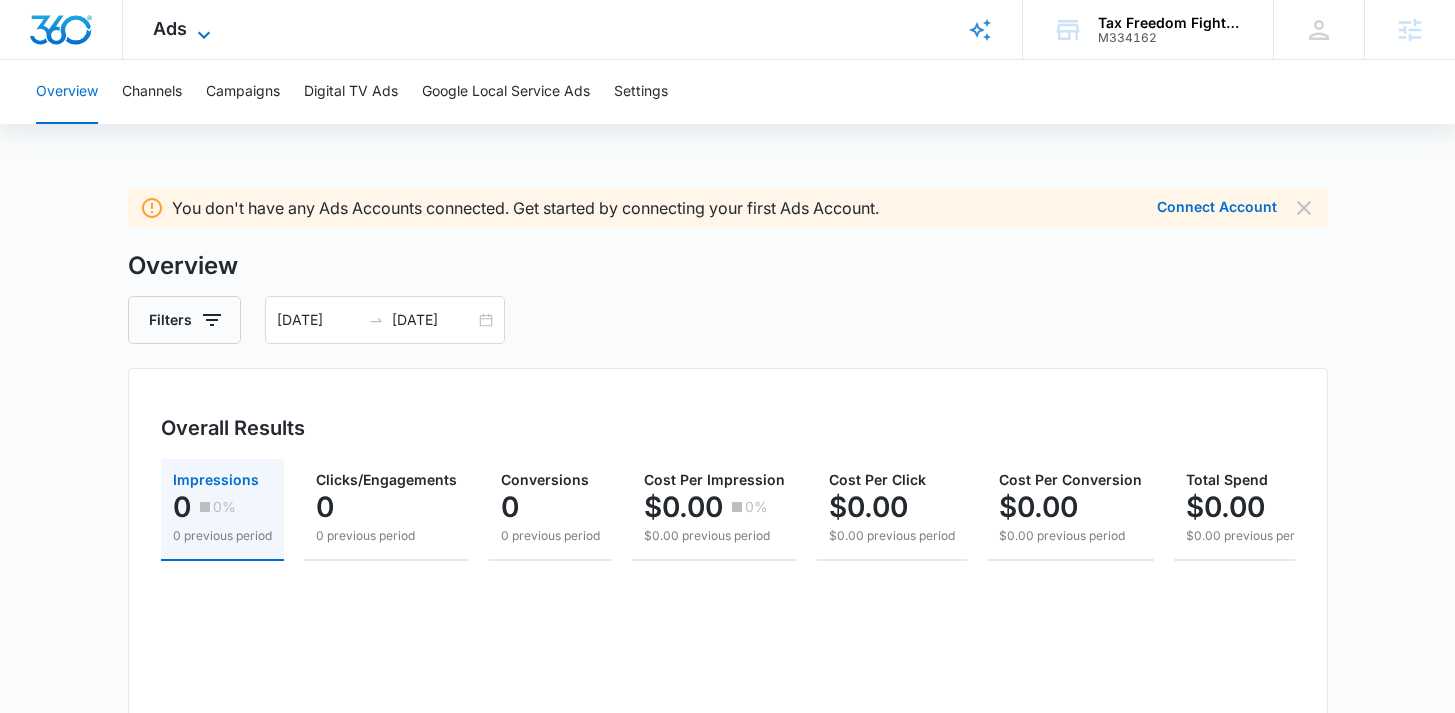 click 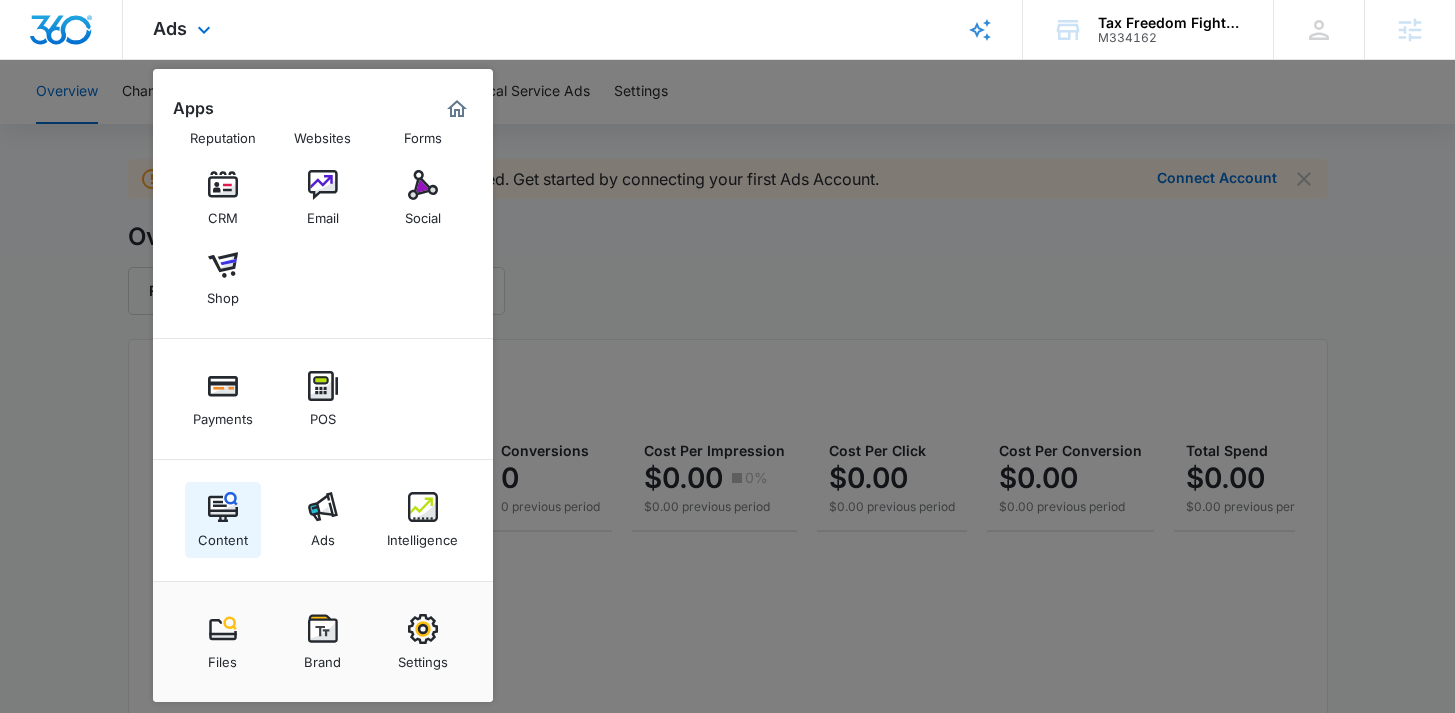 scroll, scrollTop: 41, scrollLeft: 0, axis: vertical 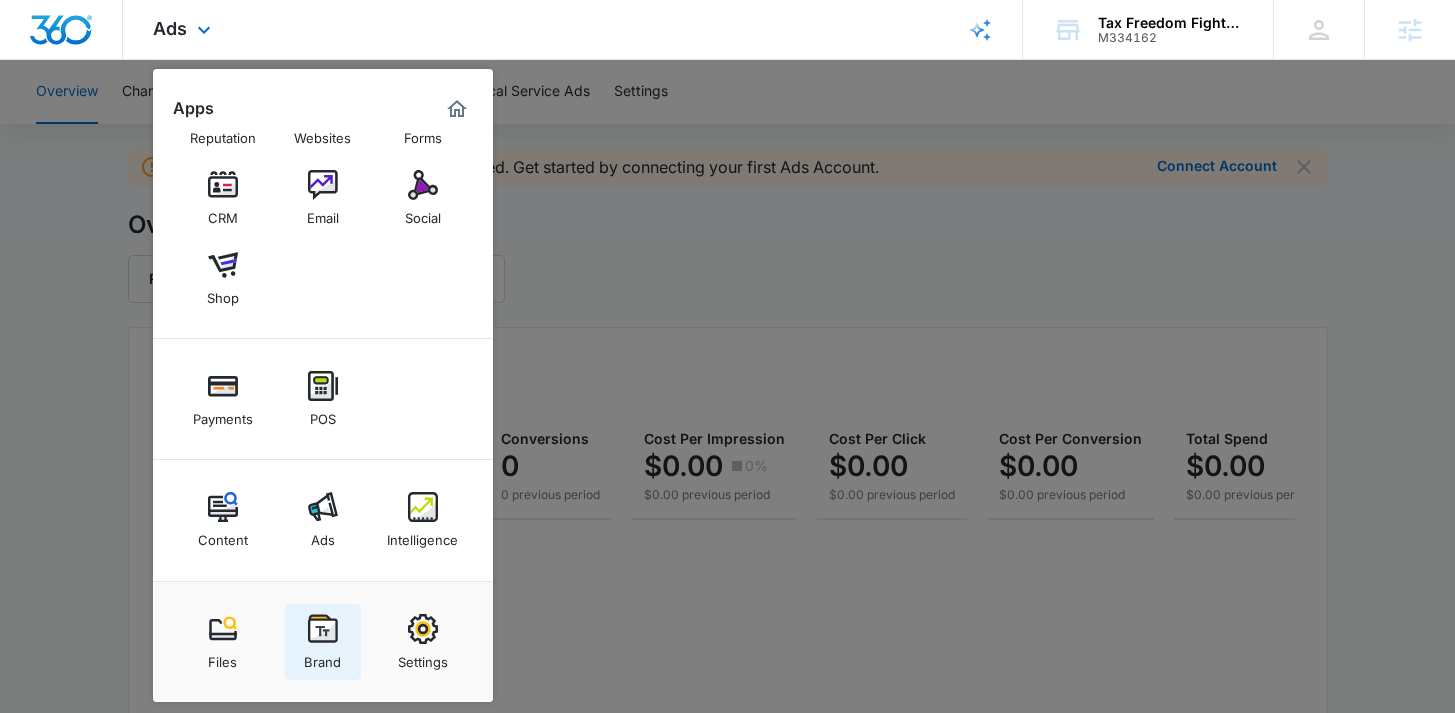 click at bounding box center (323, 629) 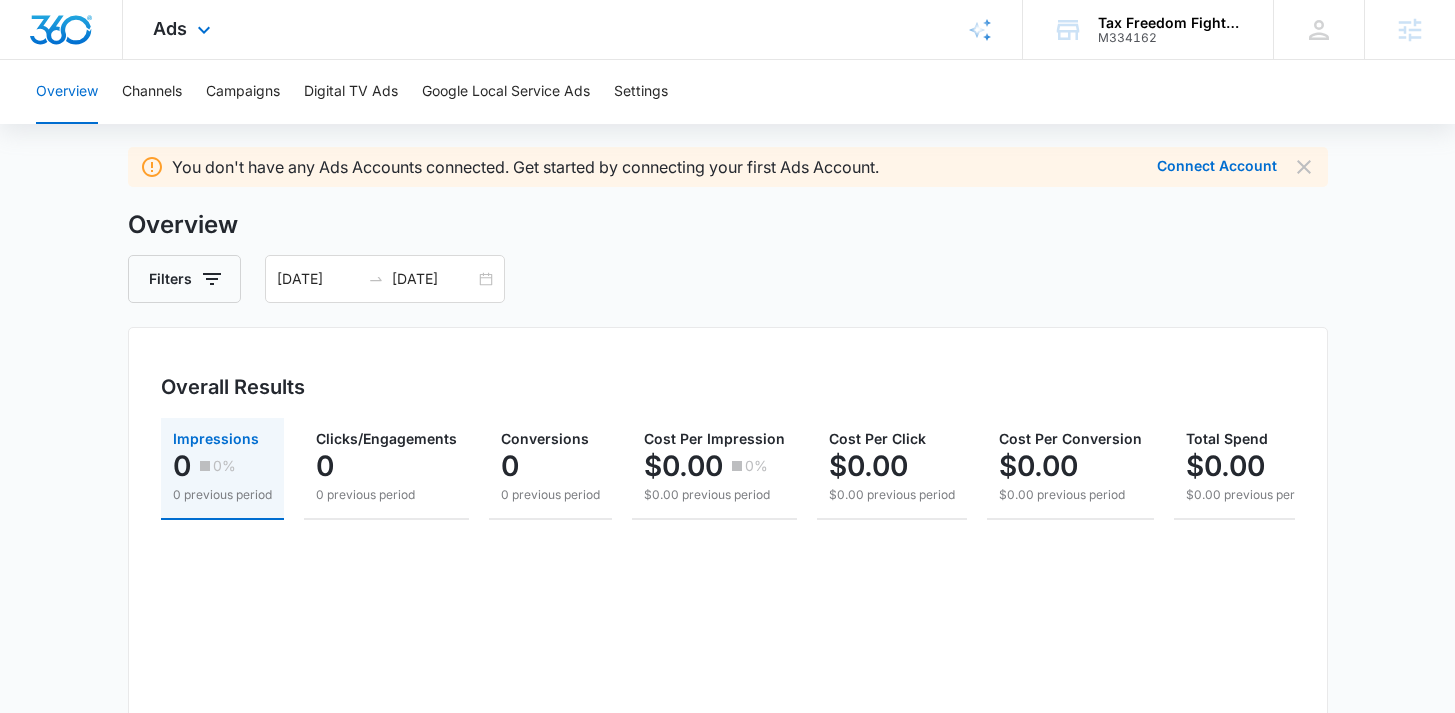 scroll, scrollTop: 0, scrollLeft: 0, axis: both 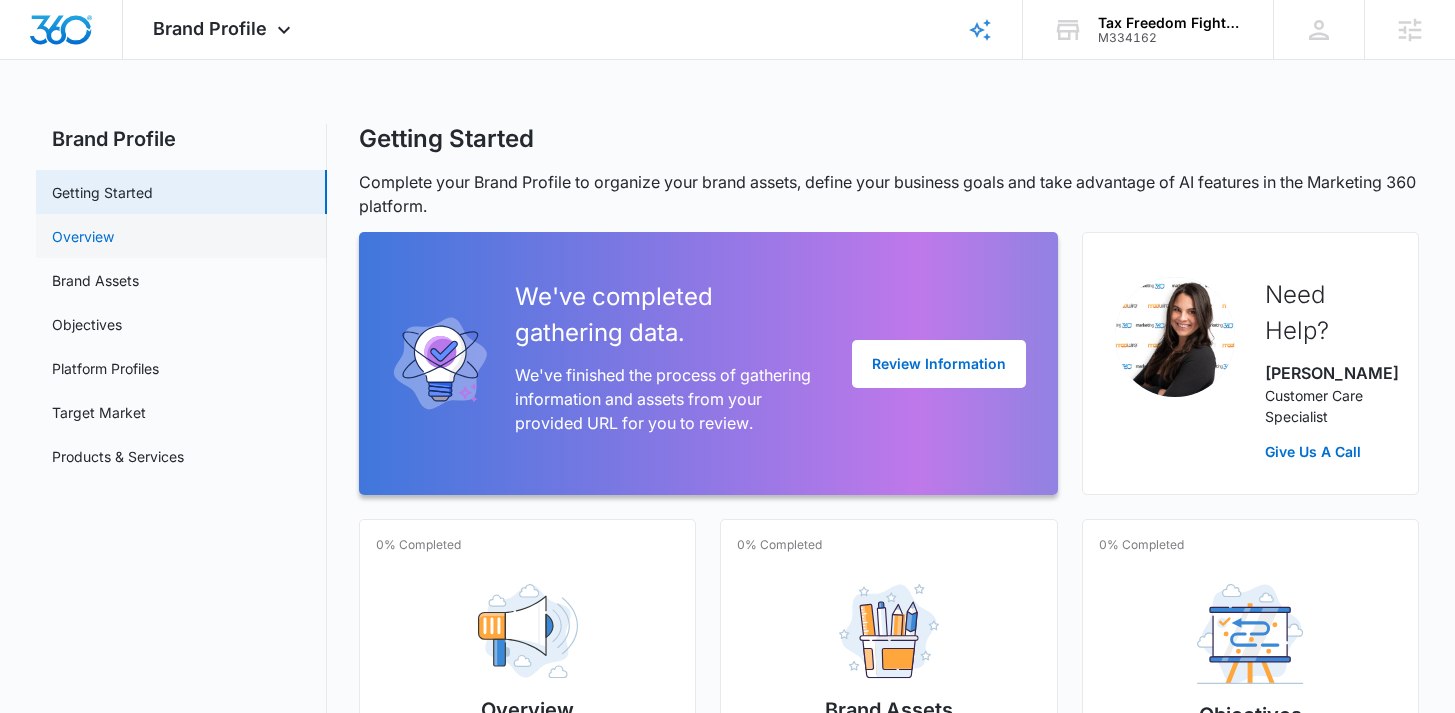 click on "Overview" at bounding box center (83, 236) 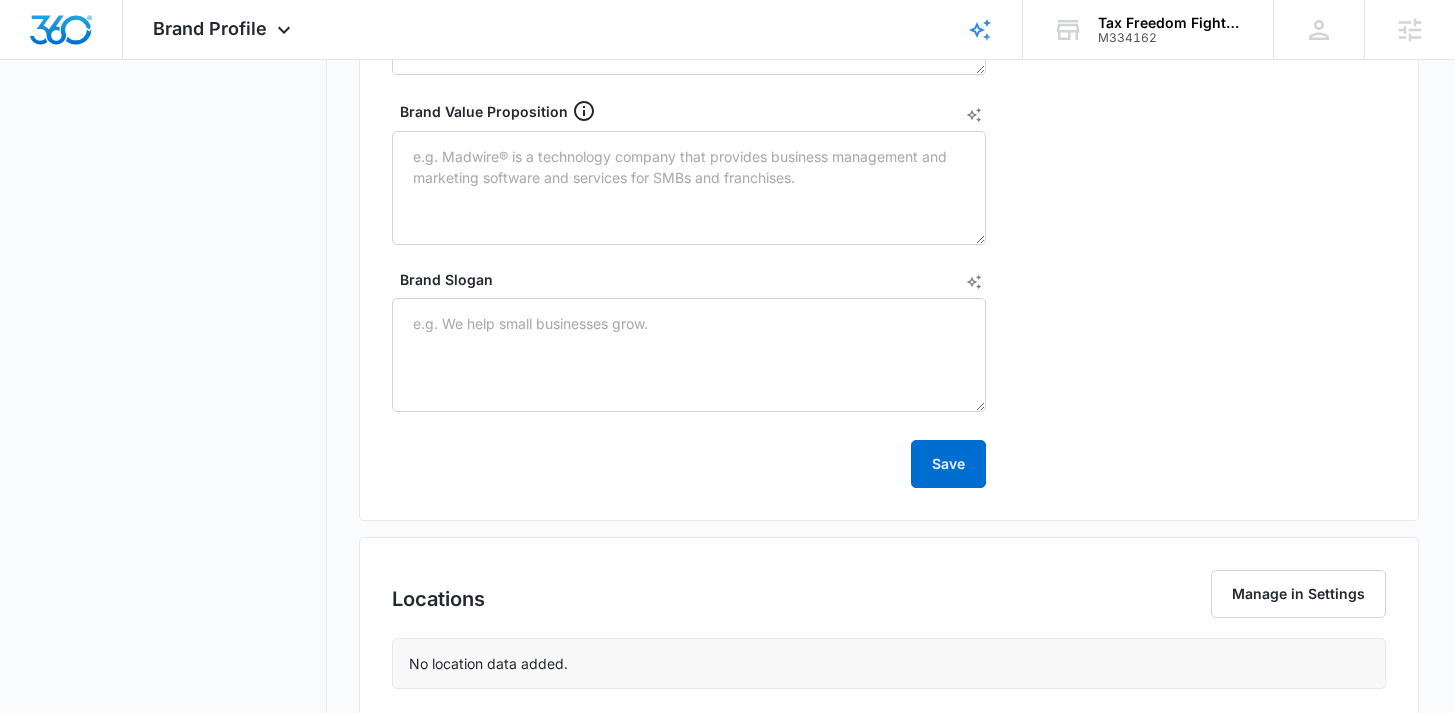 scroll, scrollTop: 1083, scrollLeft: 0, axis: vertical 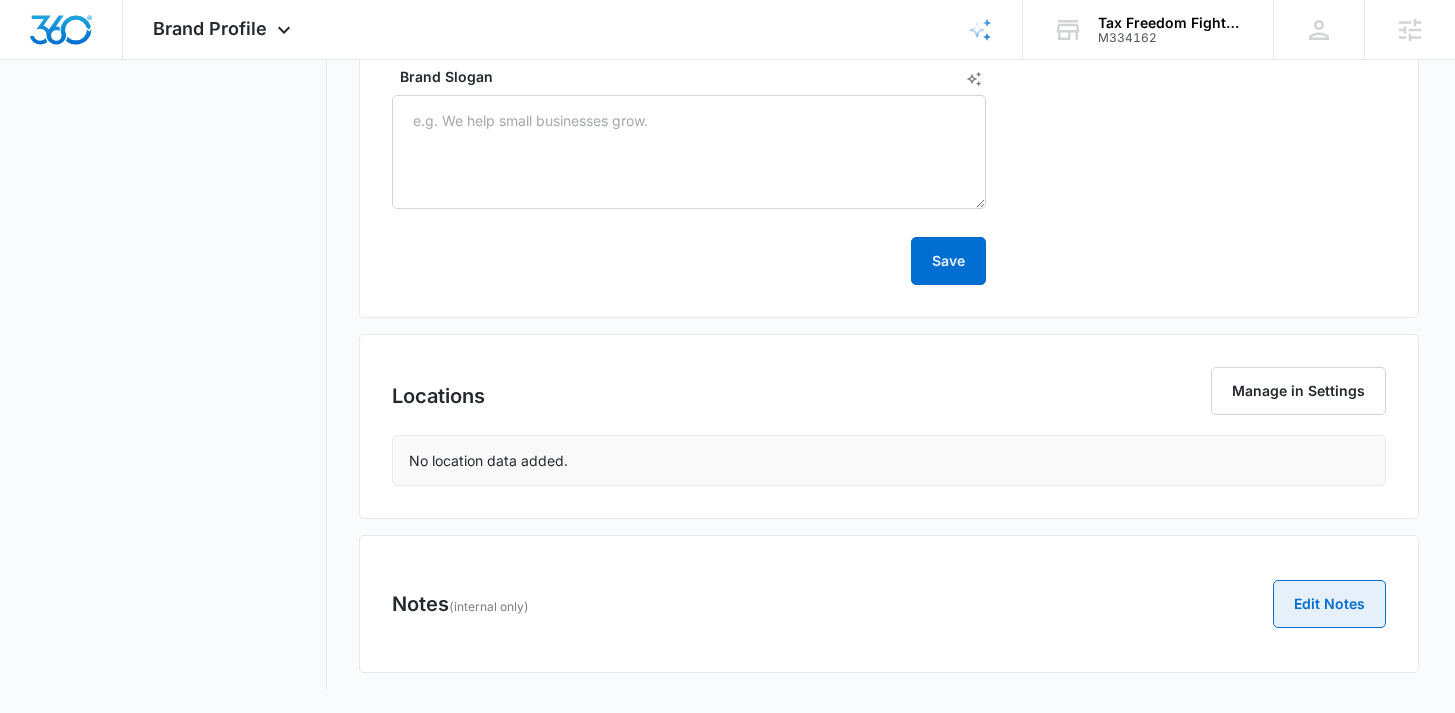 click on "Edit Notes" at bounding box center (1329, 604) 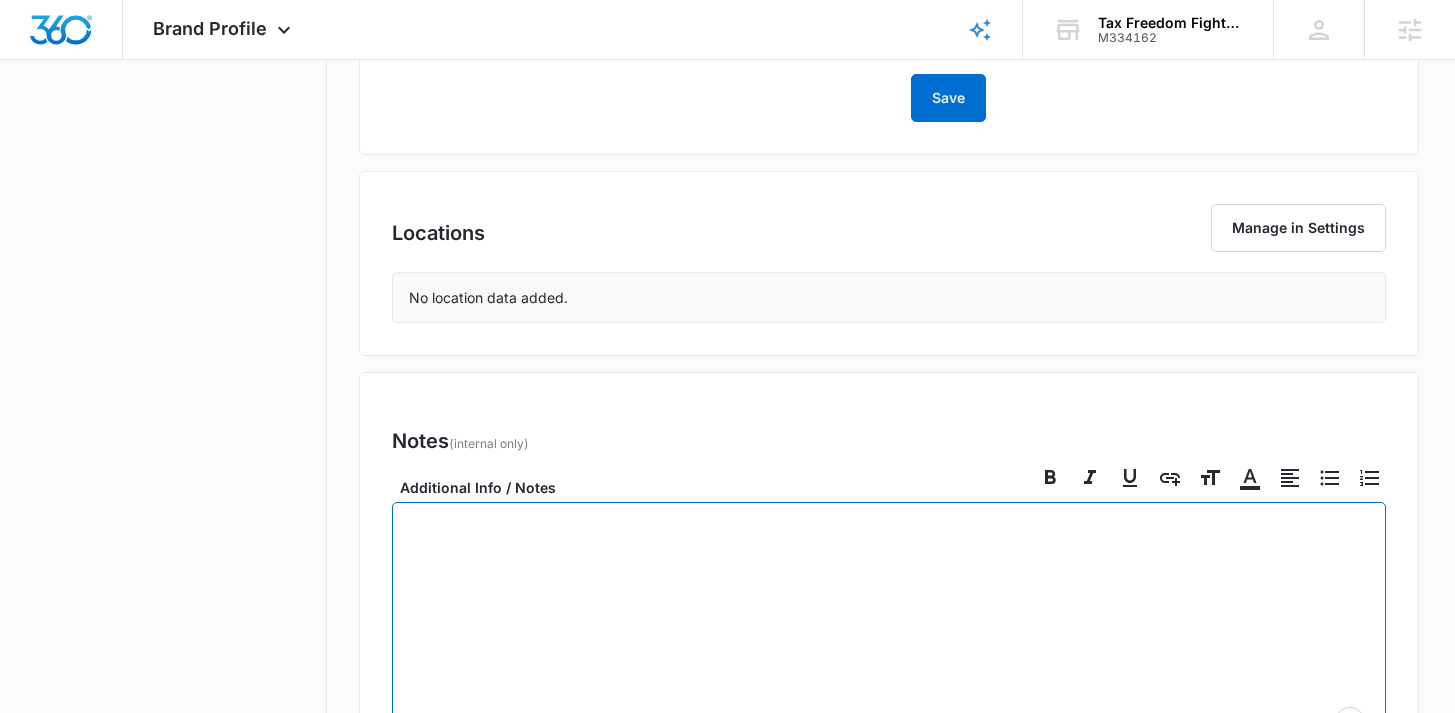 scroll, scrollTop: 1280, scrollLeft: 0, axis: vertical 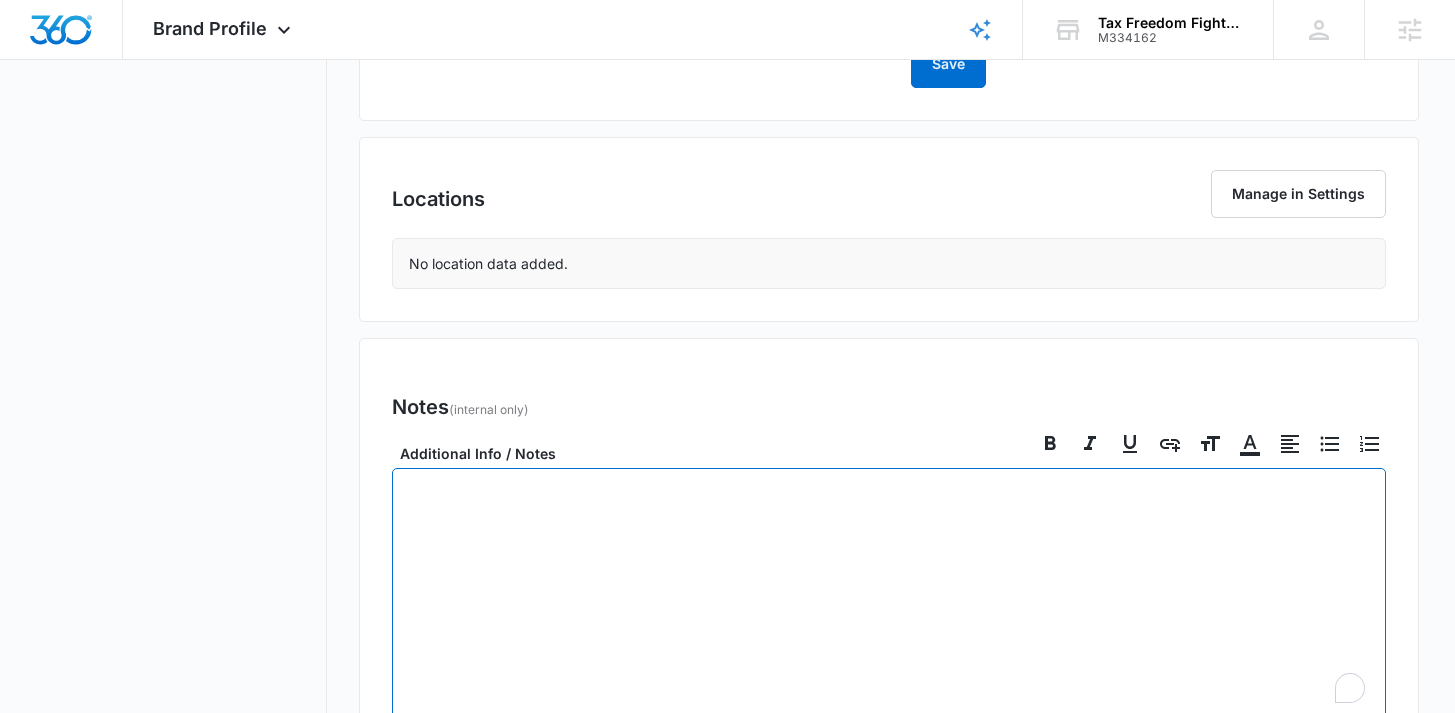 checkbox on "true" 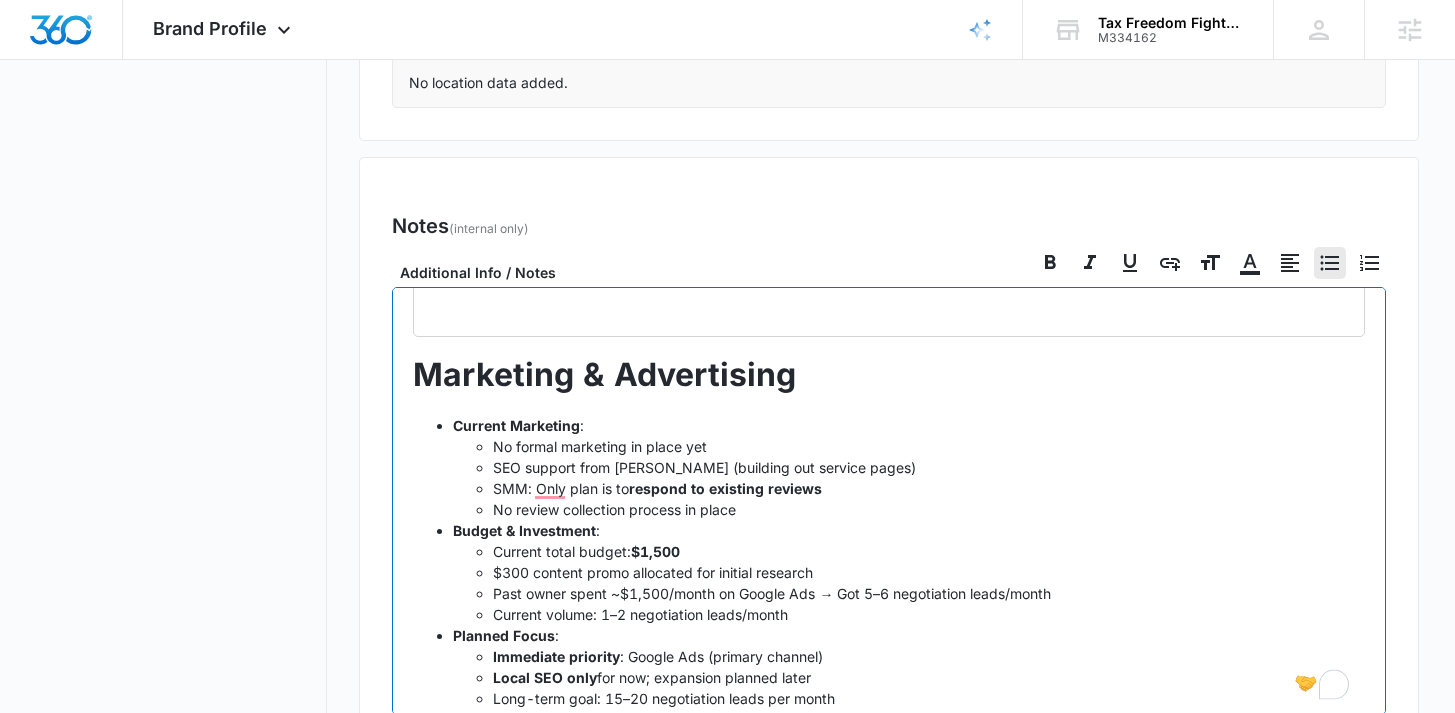 scroll, scrollTop: 1058, scrollLeft: 0, axis: vertical 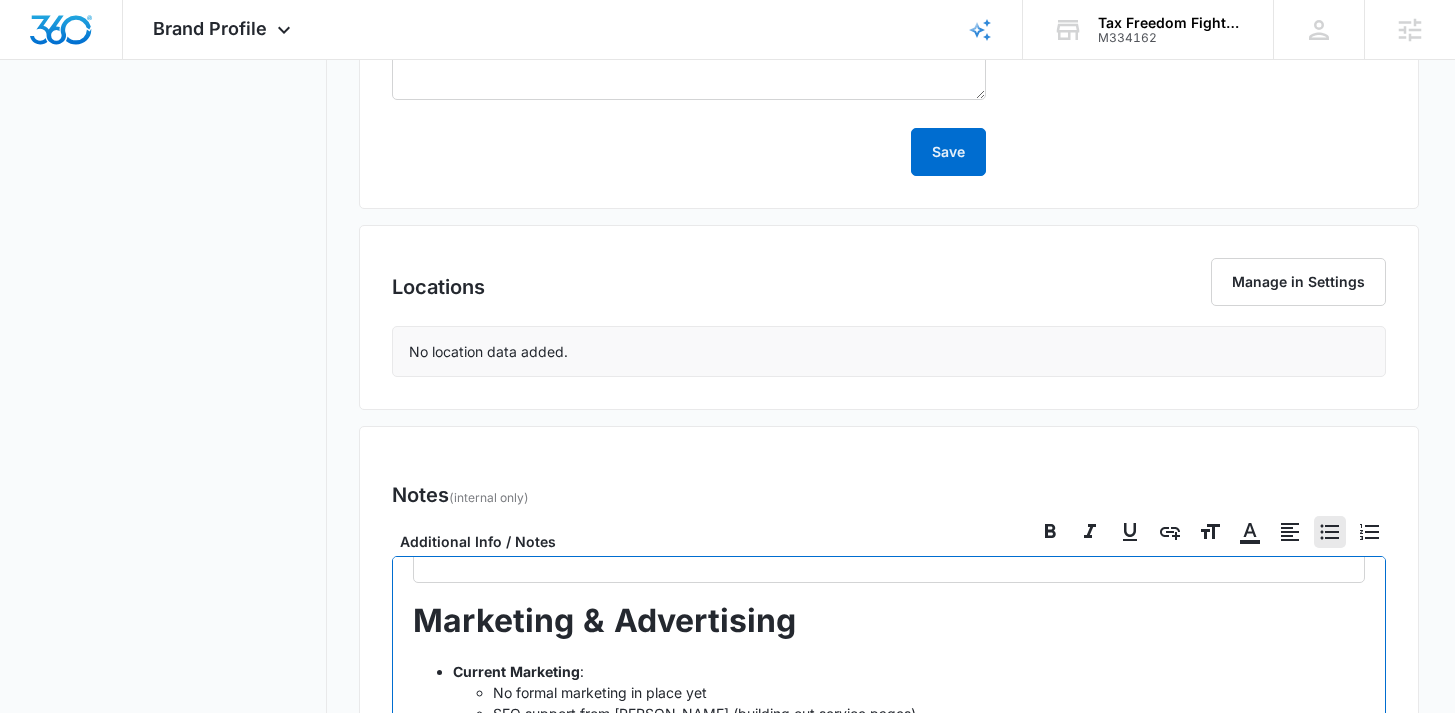 checkbox on "true" 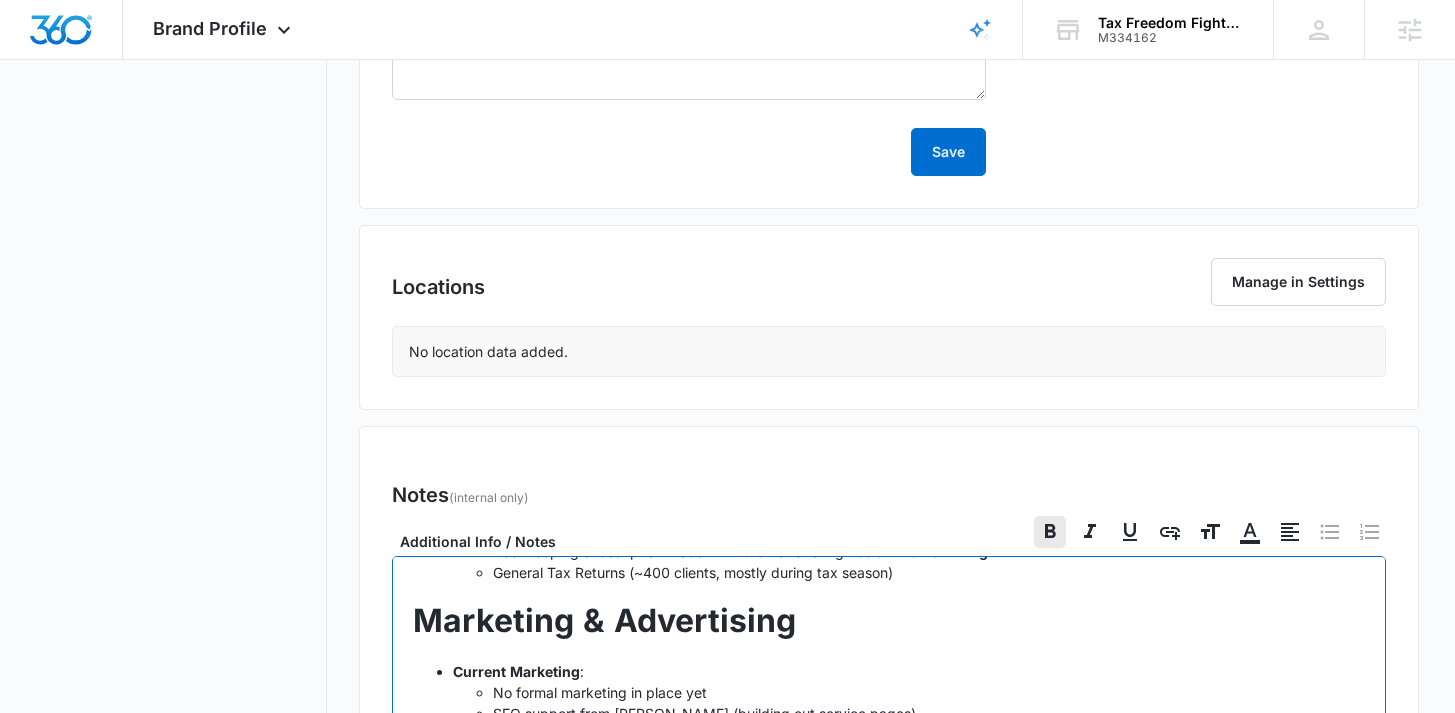 scroll, scrollTop: 781, scrollLeft: 0, axis: vertical 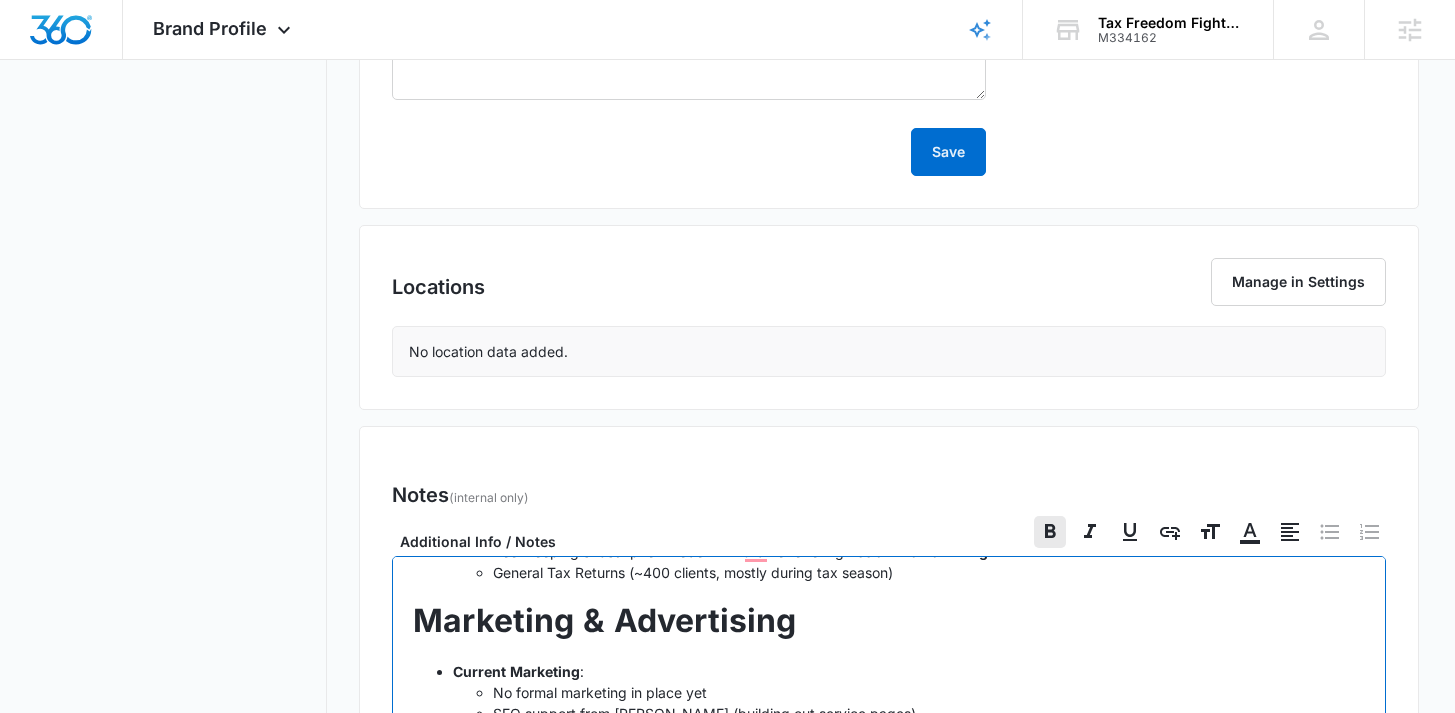 checkbox on "false" 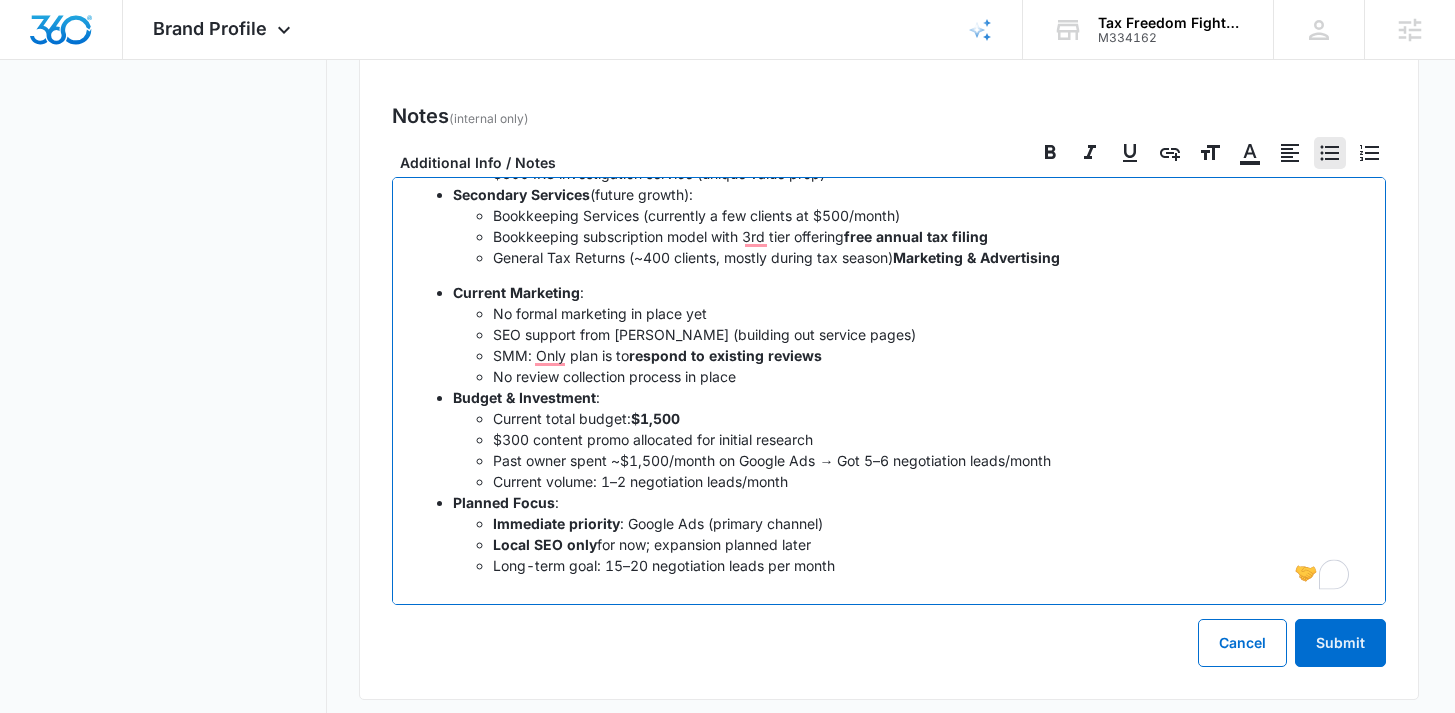 scroll, scrollTop: 1579, scrollLeft: 0, axis: vertical 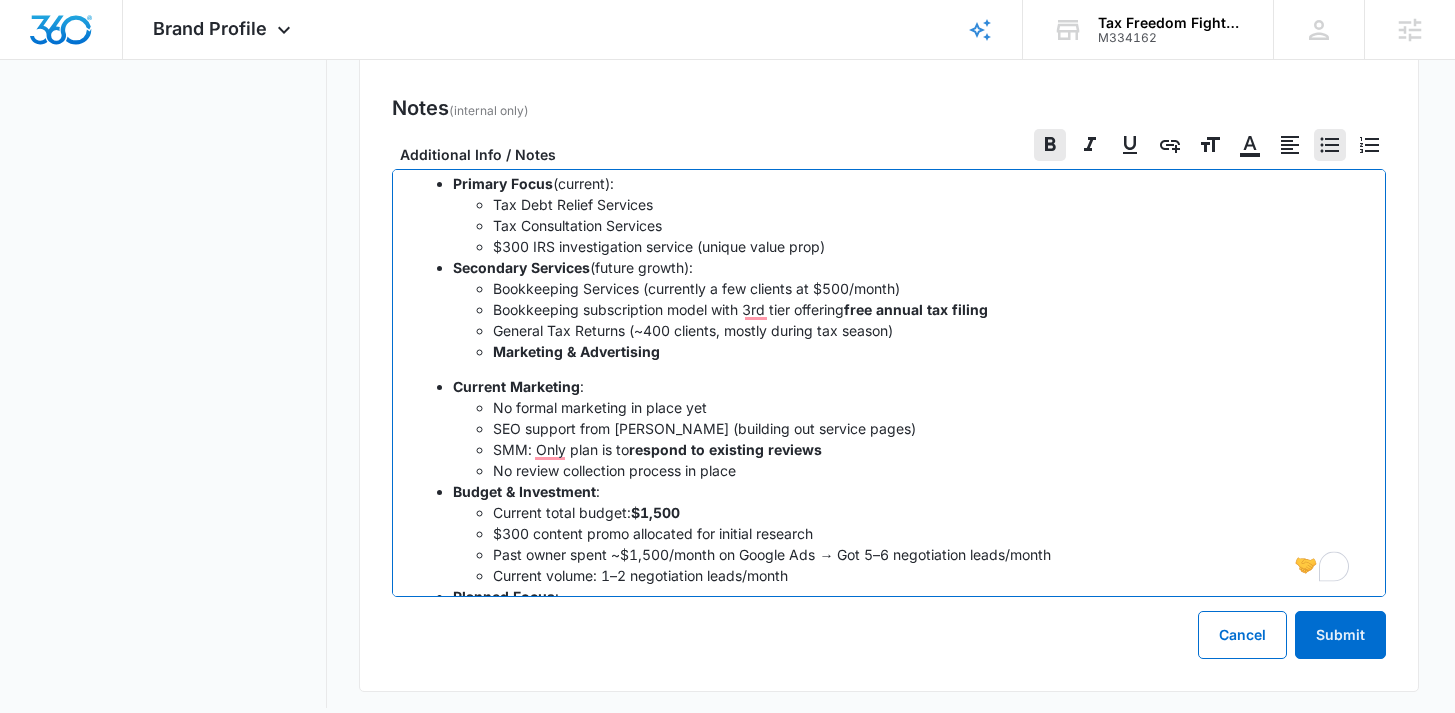 click on "No formal marketing in place yet" at bounding box center (928, 407) 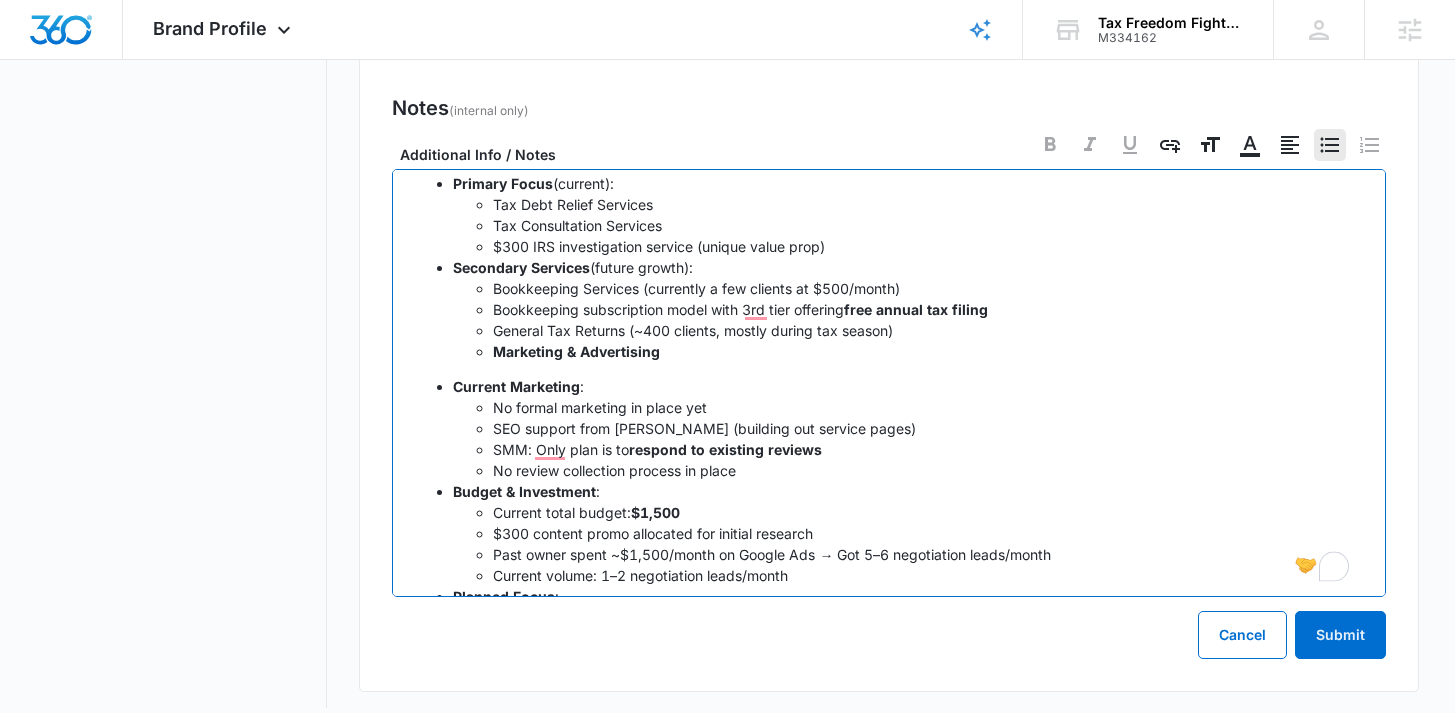 click on "No formal marketing in place yet" at bounding box center [928, 407] 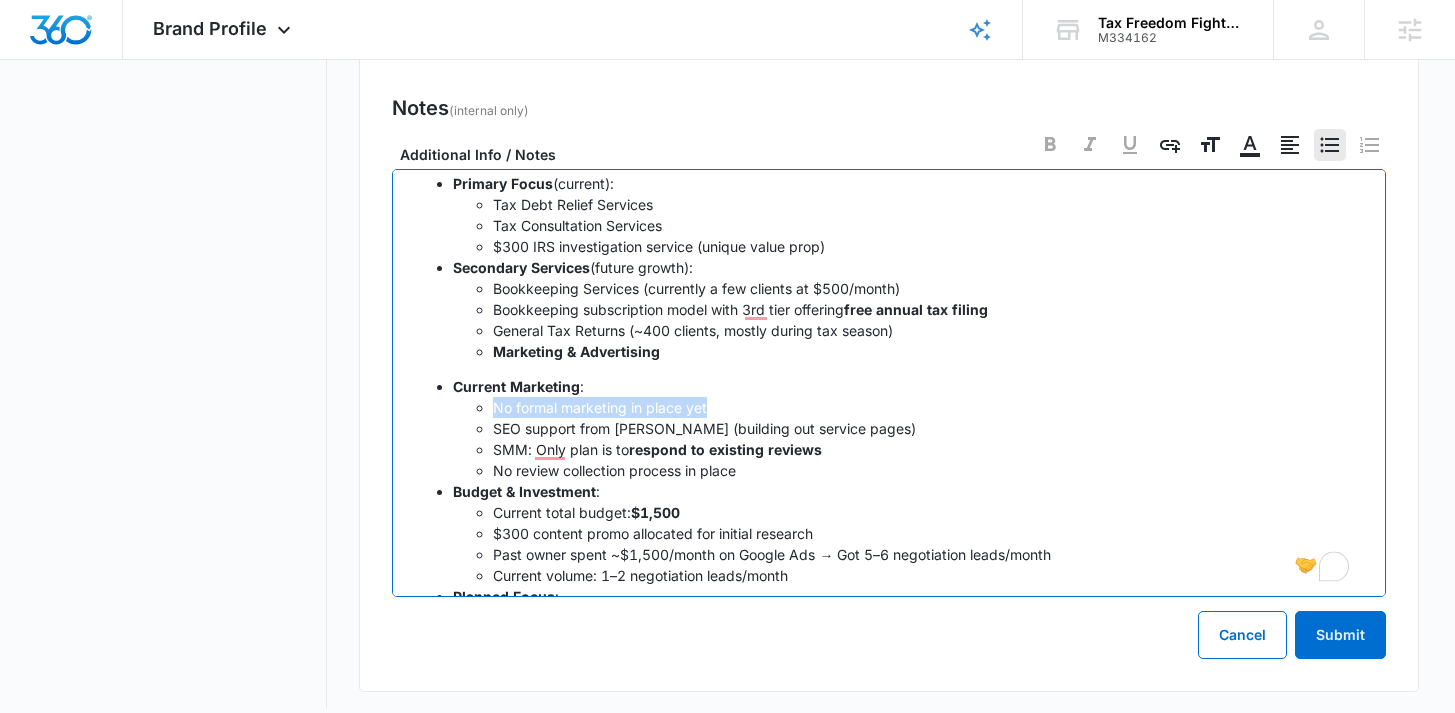 click on "No formal marketing in place yet" at bounding box center (928, 407) 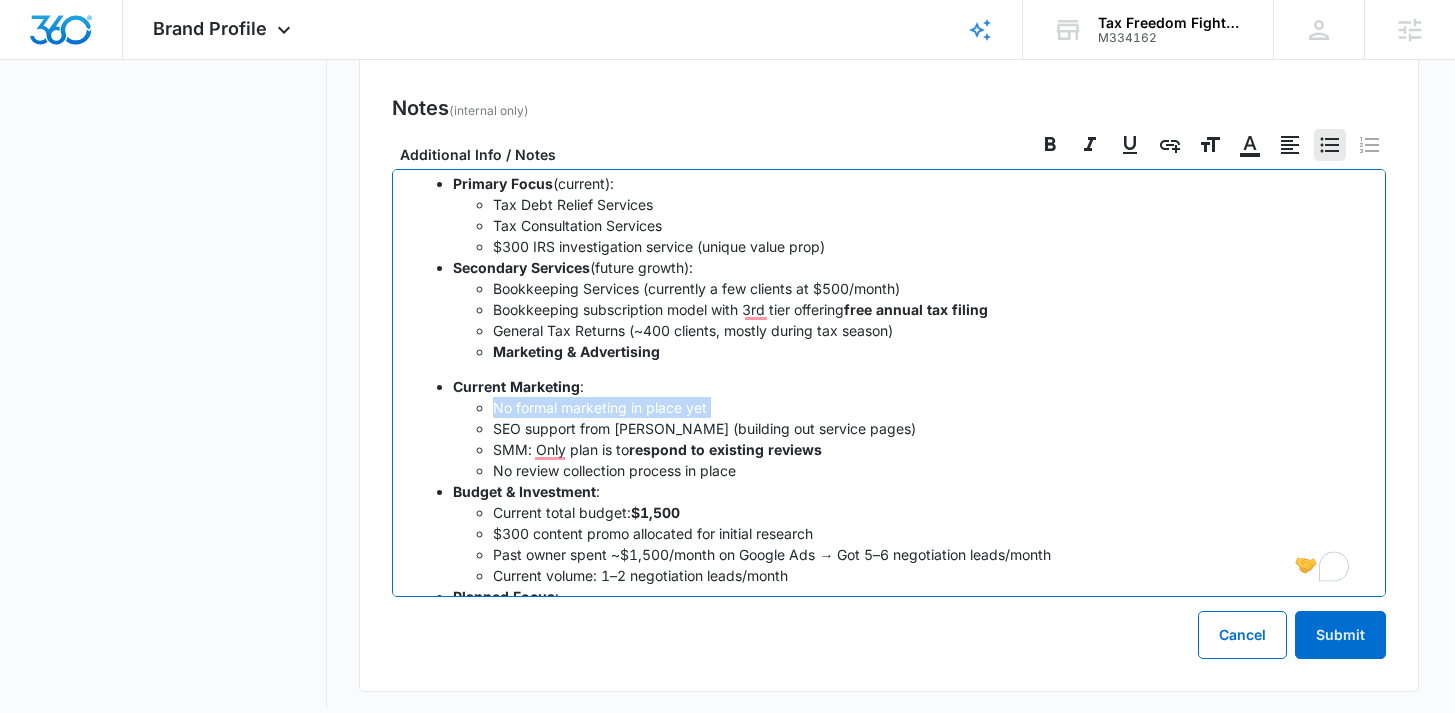 click on "No formal marketing in place yet" at bounding box center [928, 407] 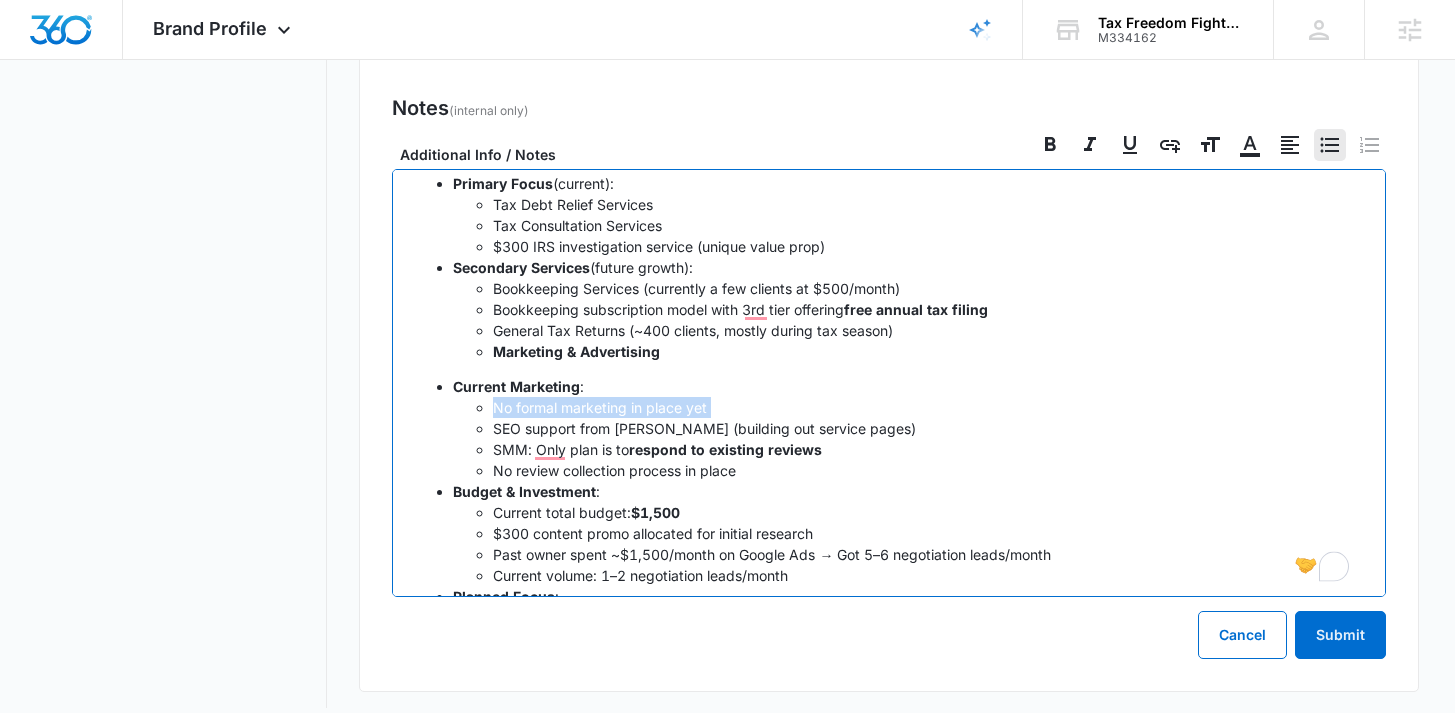 scroll, scrollTop: 738, scrollLeft: 0, axis: vertical 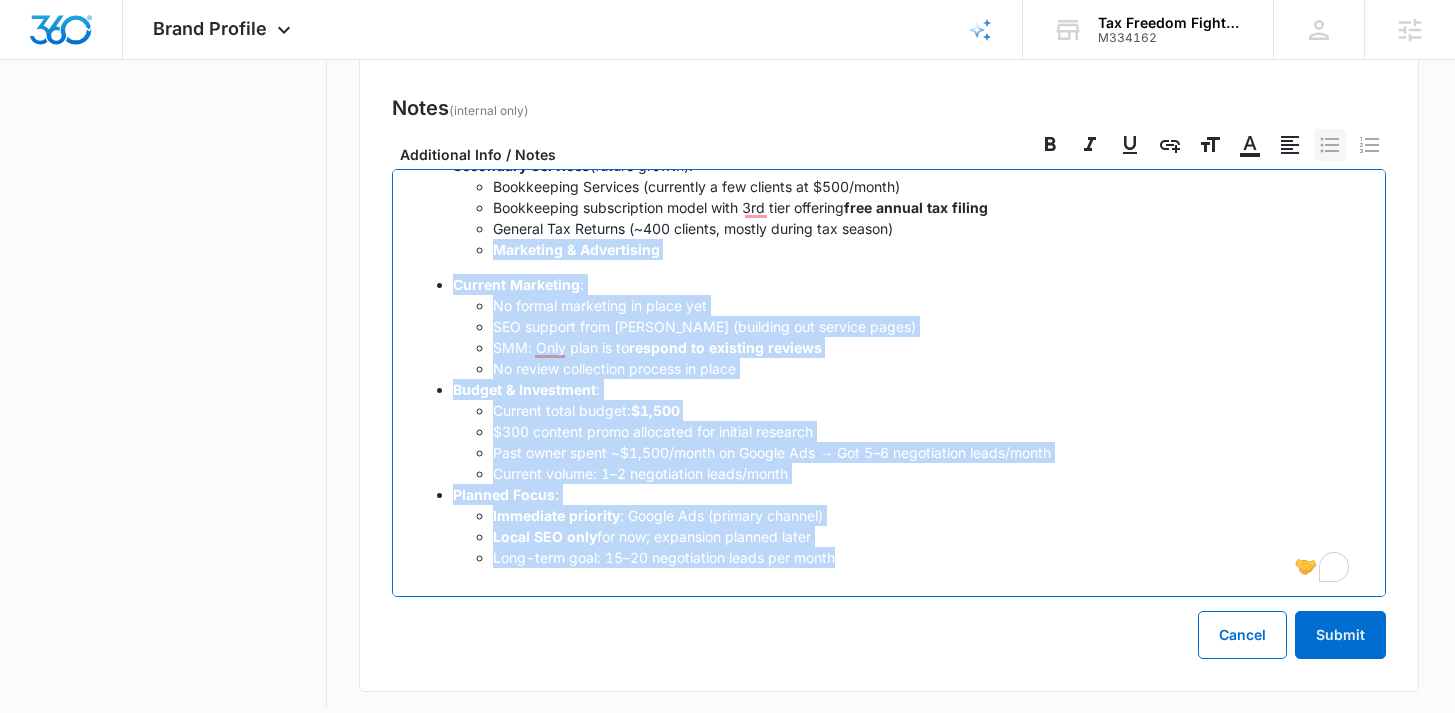 drag, startPoint x: 835, startPoint y: 554, endPoint x: 344, endPoint y: 252, distance: 576.44165 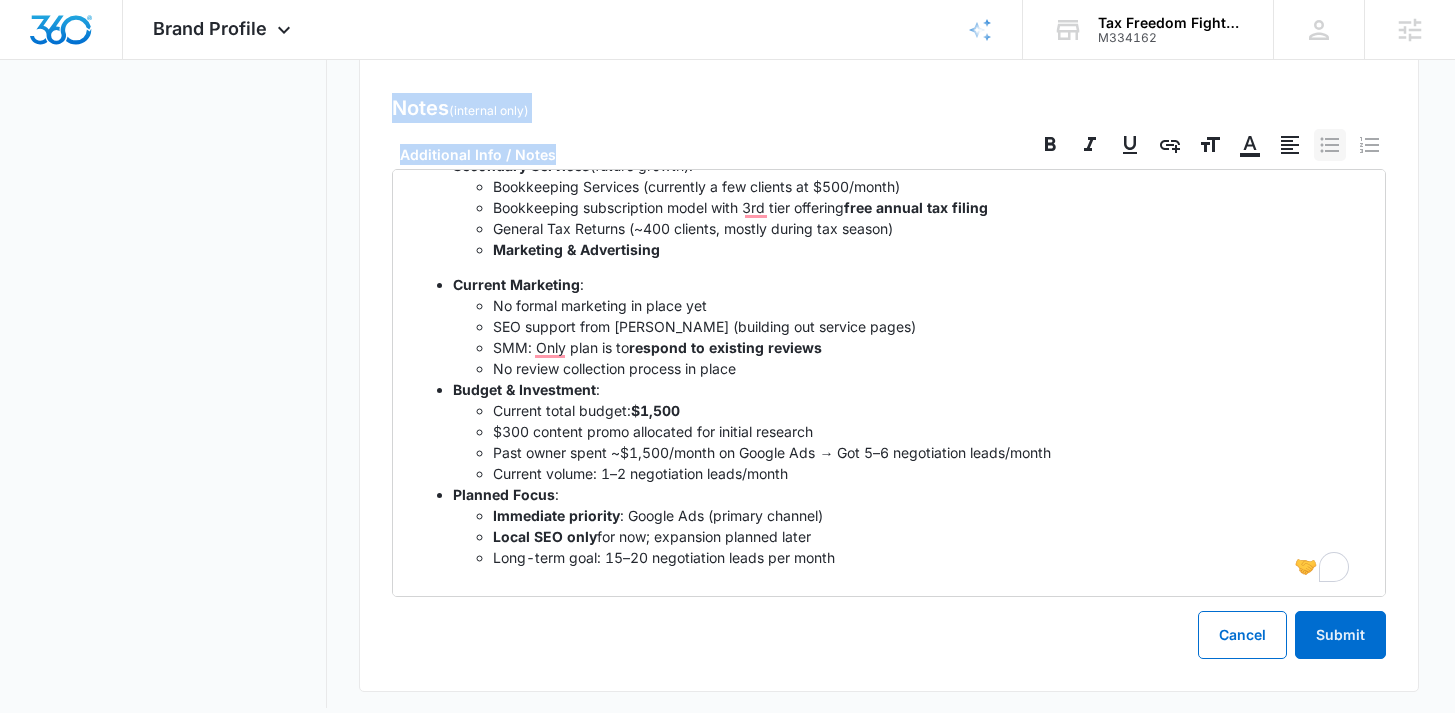 drag, startPoint x: 344, startPoint y: 118, endPoint x: 343, endPoint y: 64, distance: 54.00926 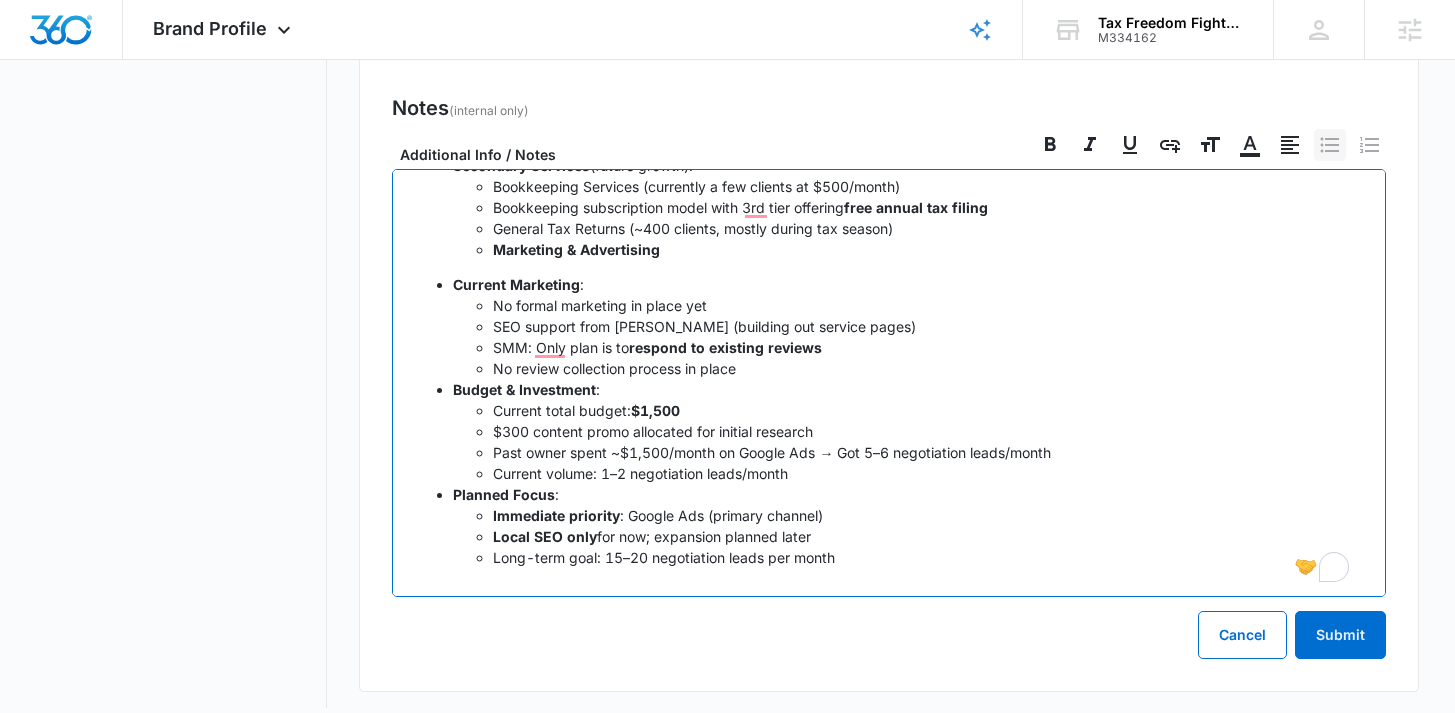 click on "Planned Focus :" at bounding box center [908, 494] 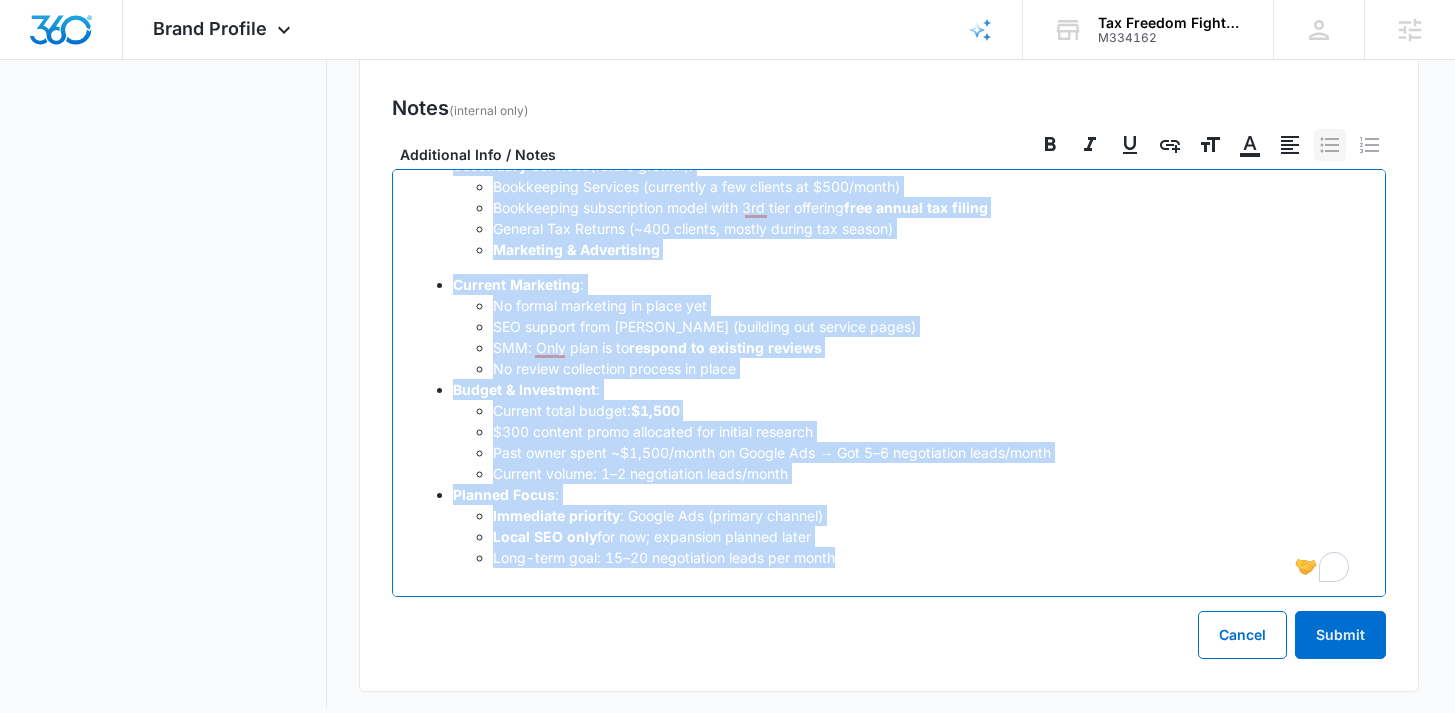 scroll, scrollTop: 462, scrollLeft: 0, axis: vertical 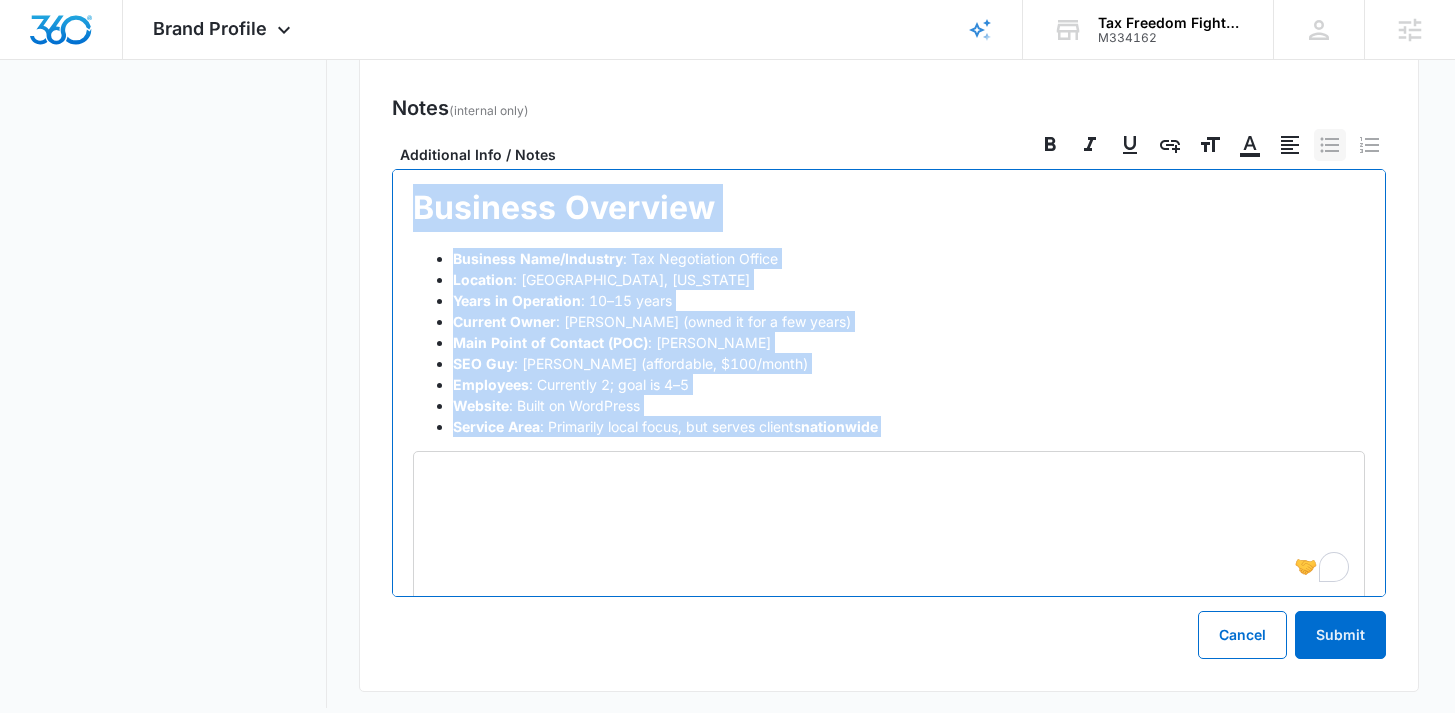drag, startPoint x: 862, startPoint y: 564, endPoint x: 409, endPoint y: 124, distance: 631.51324 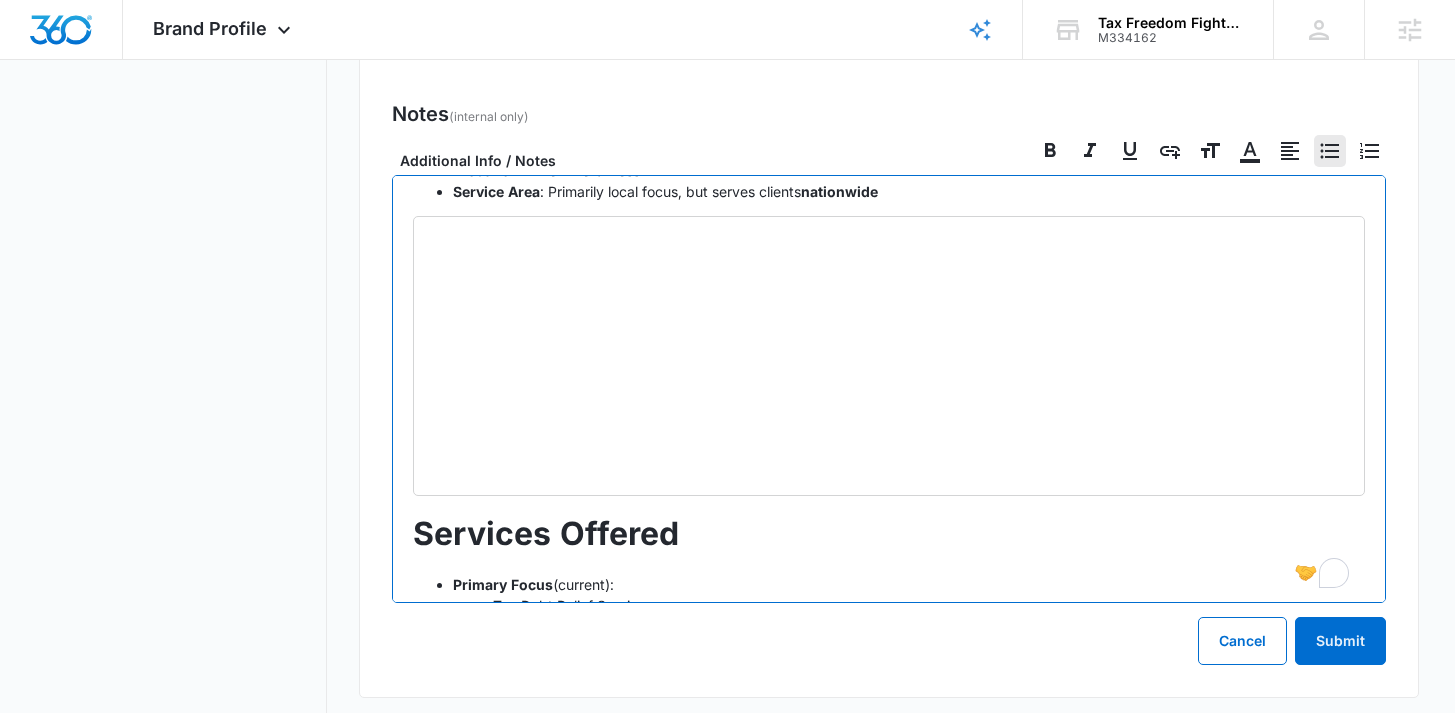 checkbox on "true" 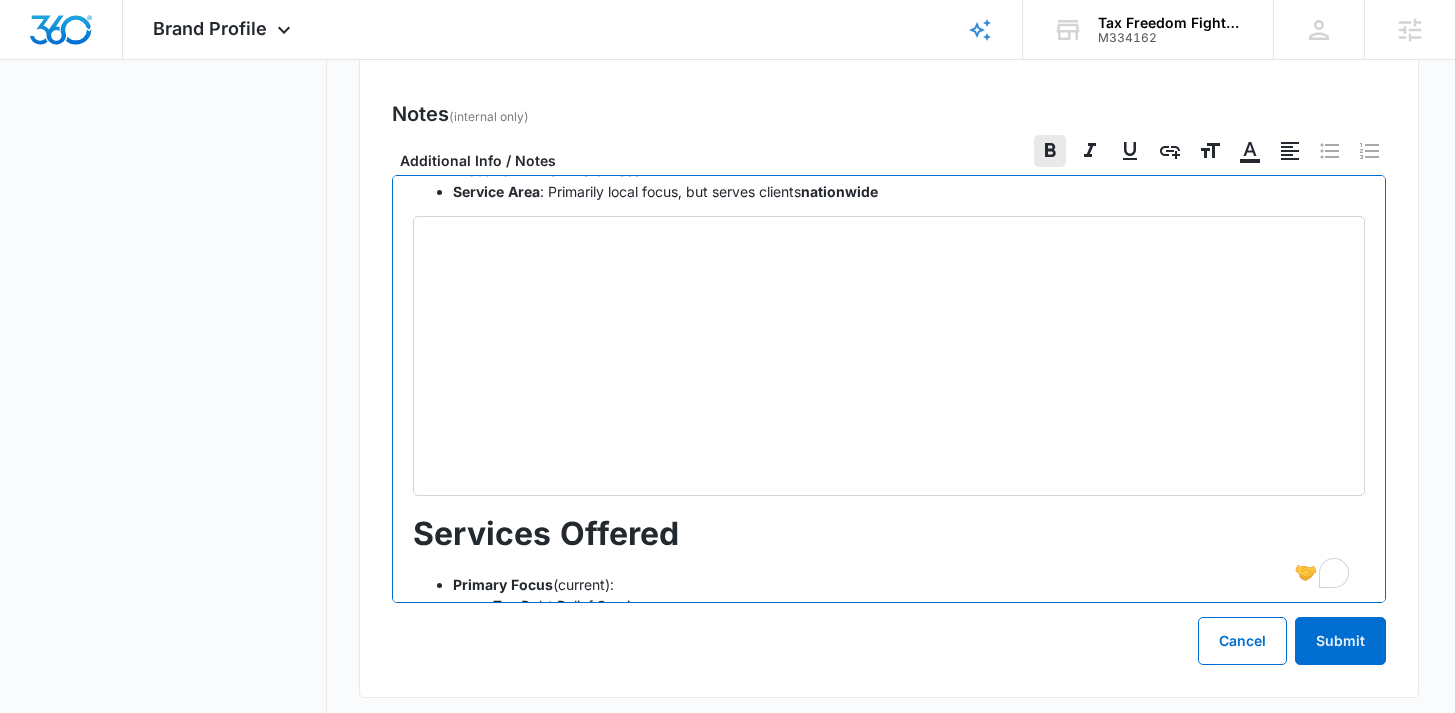click on "Services Offered" at bounding box center (546, 533) 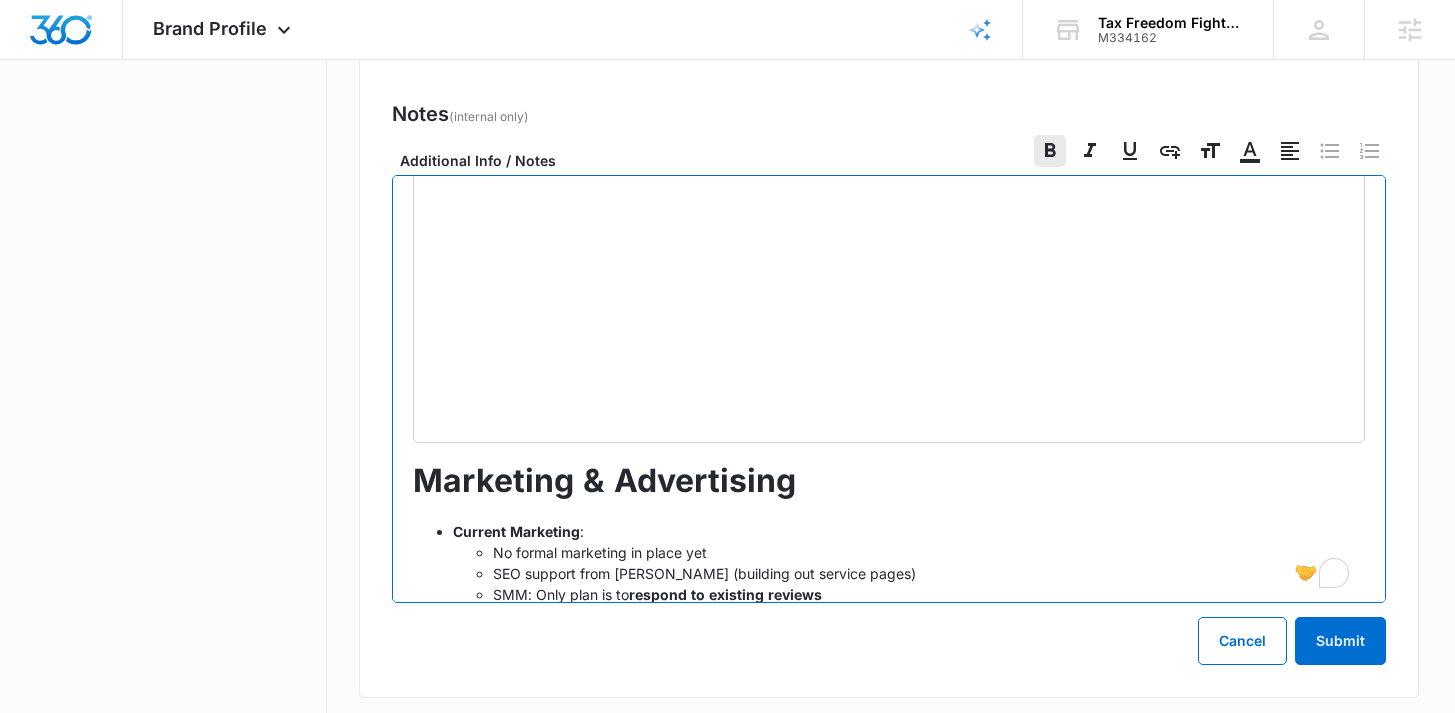 click on "Business Overview Business Name/Industry : Tax Negotiation Office Location : [GEOGRAPHIC_DATA], [US_STATE] Years in Operation : 10–15 years Current Owner : [PERSON_NAME] (owned it for a few years) Main Point of Contact (POC) : [PERSON_NAME] : [PERSON_NAME] (affordable, $100/month) Employees : Currently 2; goal is 4–5 Website : Built on WordPress Service Area : Primarily local focus, but serves clients  nationwide Services Offered Primary Focus  (current): Tax Debt Relief Services Tax Consultation Services $300 IRS investigation service (unique value prop) Secondary Services  (future growth): Bookkeeping Services (currently a few clients at $500/month) Bookkeeping subscription model with 3rd tier offering  free annual tax filing General Tax Returns (~400 clients, mostly during tax season) Marketing & Advertising Current Marketing : No formal marketing in place yet SEO support from [PERSON_NAME] (building out service pages) SMM: Only plan is to  respond to existing reviews No review collection process in place Budget & Investment : $1,500 :" at bounding box center (888, 389) 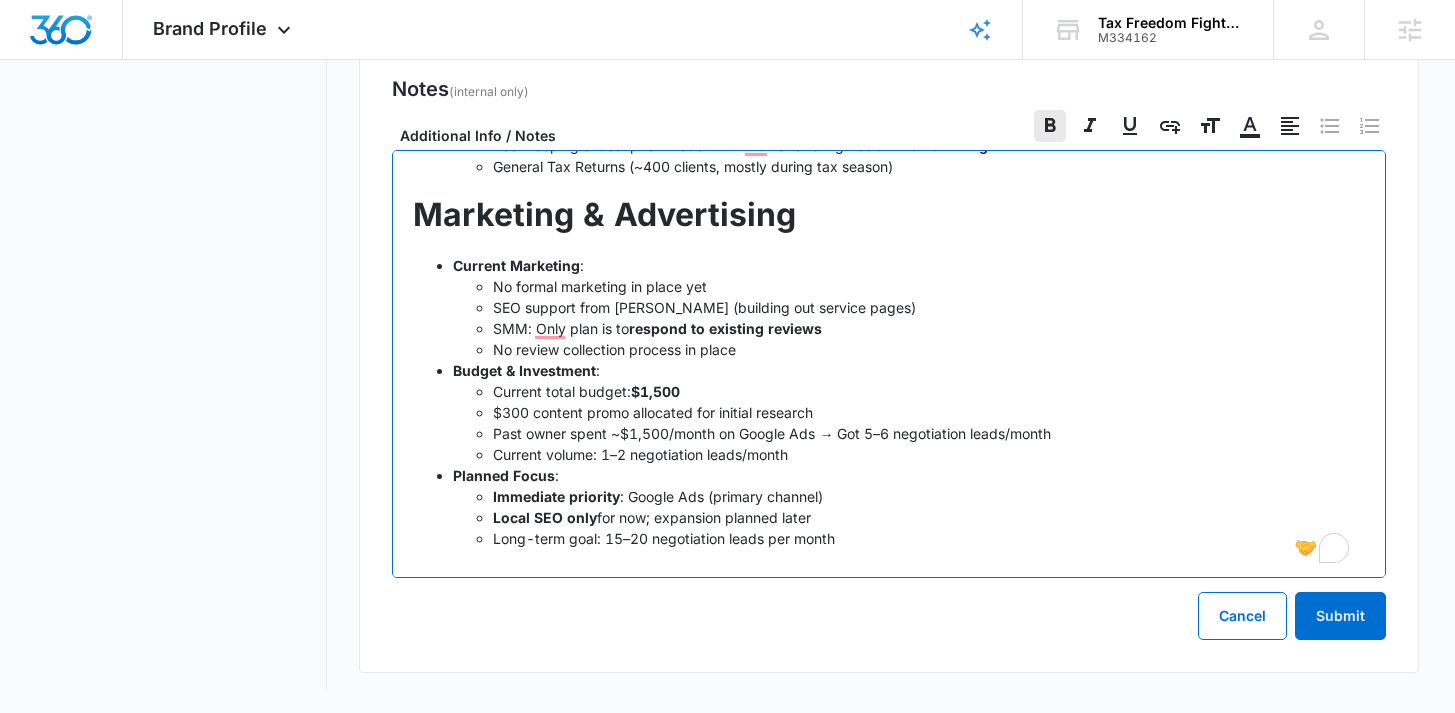checkbox on "false" 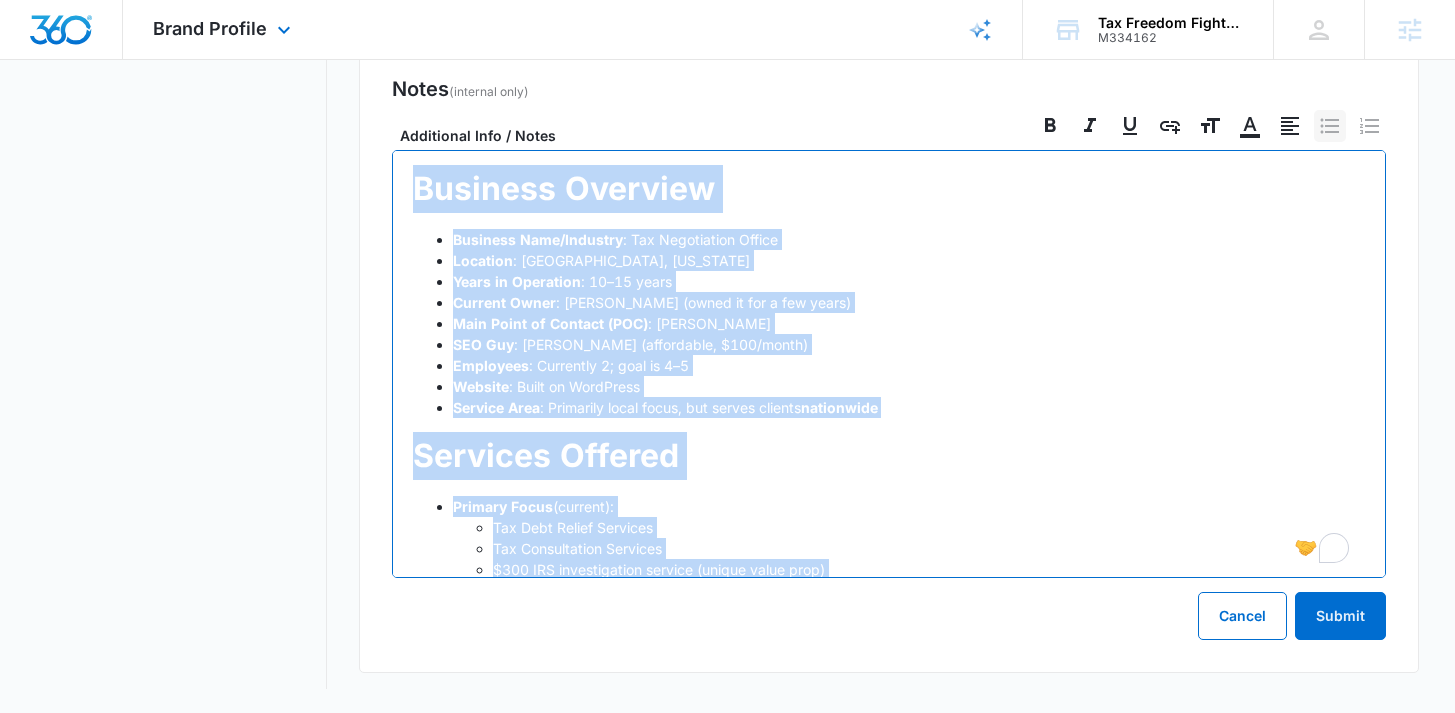 drag, startPoint x: 851, startPoint y: 540, endPoint x: 397, endPoint y: 19, distance: 691.055 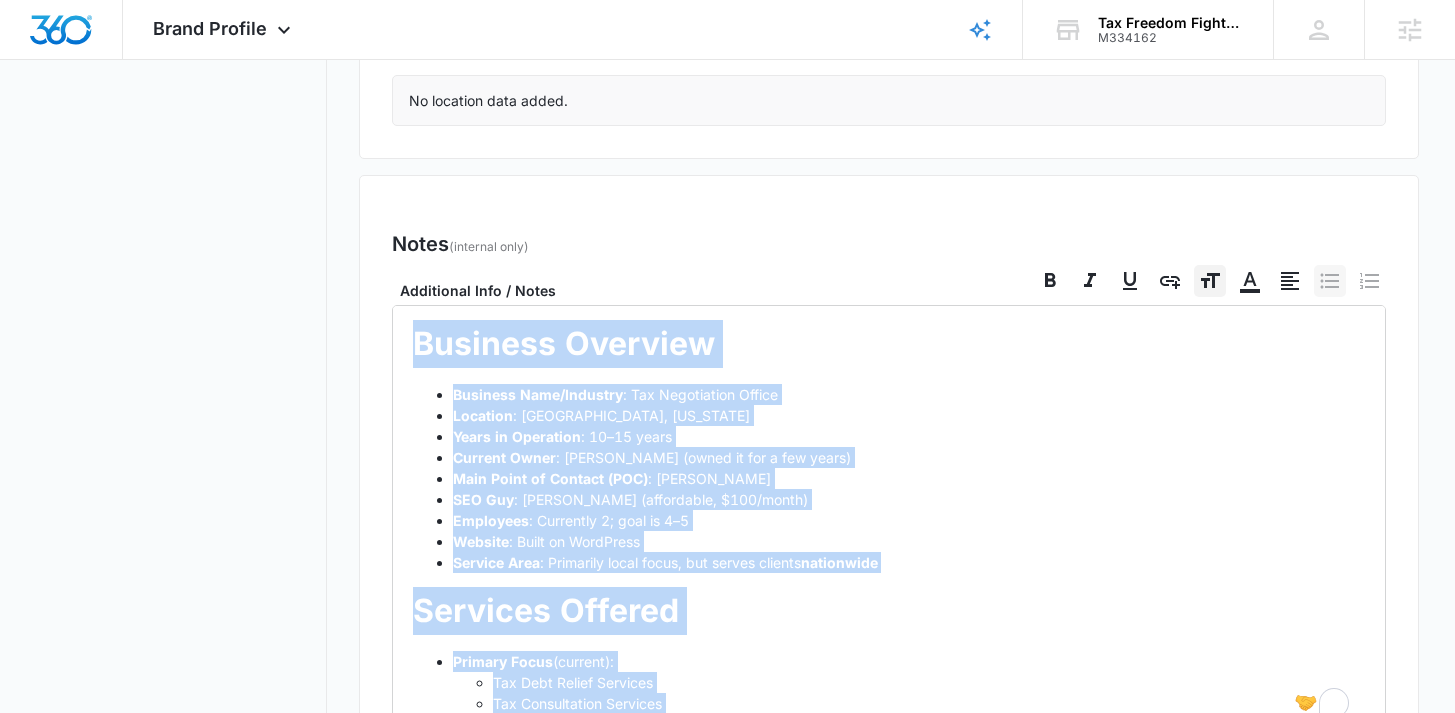 click 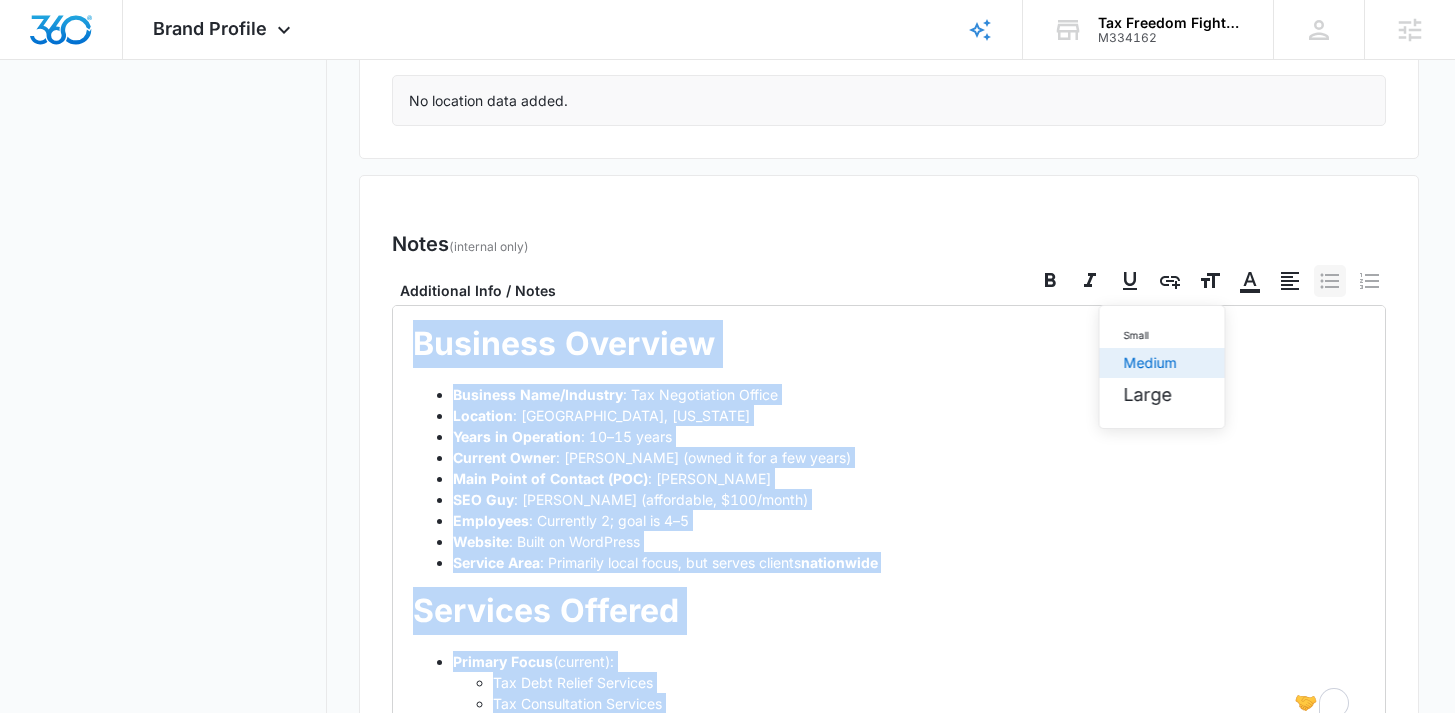 click on "Medium" at bounding box center (1150, 363) 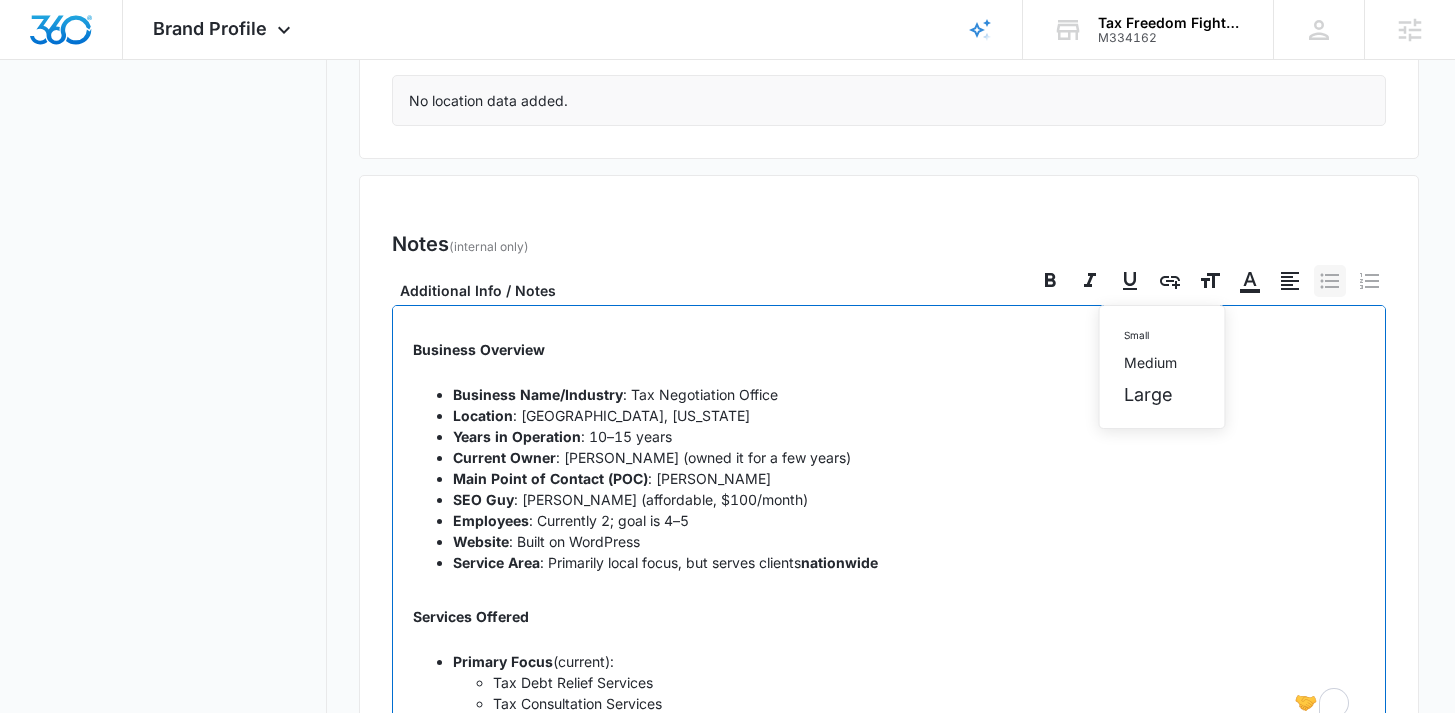 click on "Years in Operation : 10–15 years" at bounding box center [908, 436] 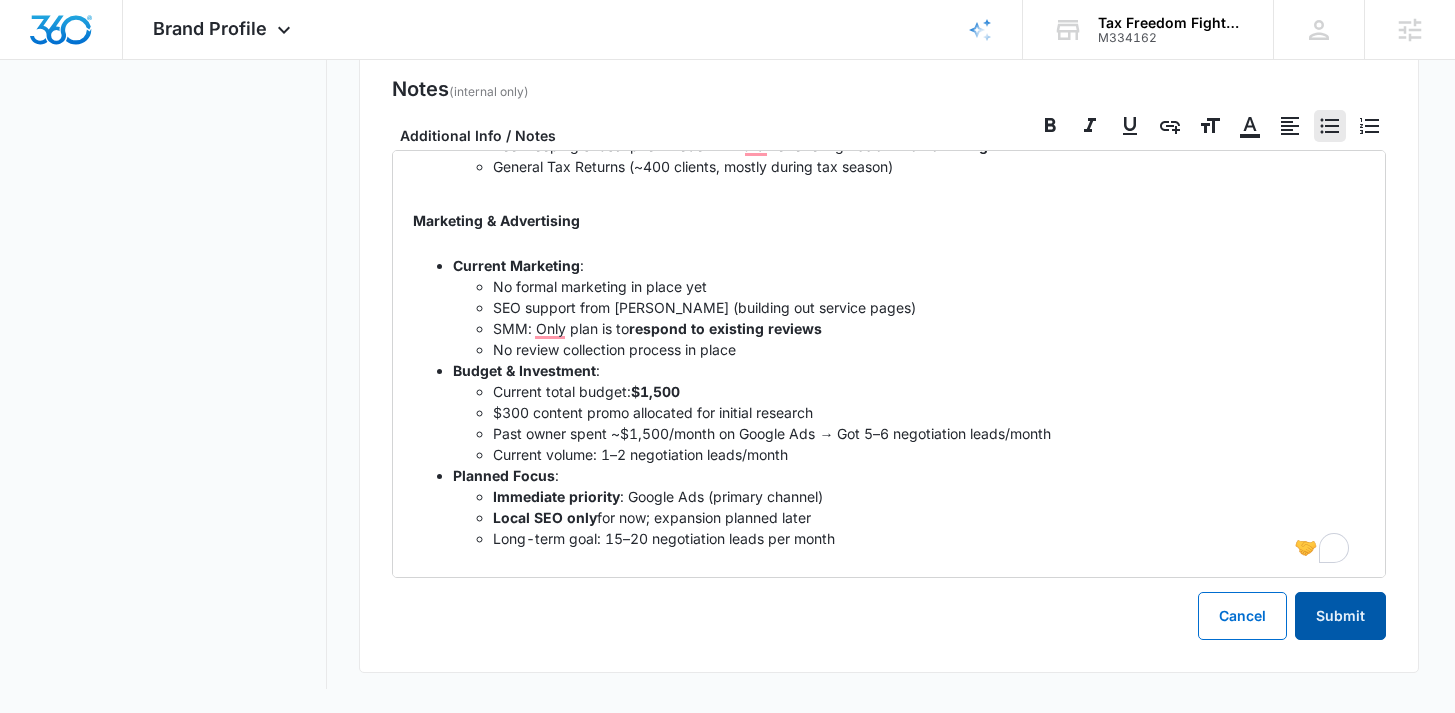 click on "Submit" at bounding box center [1340, 616] 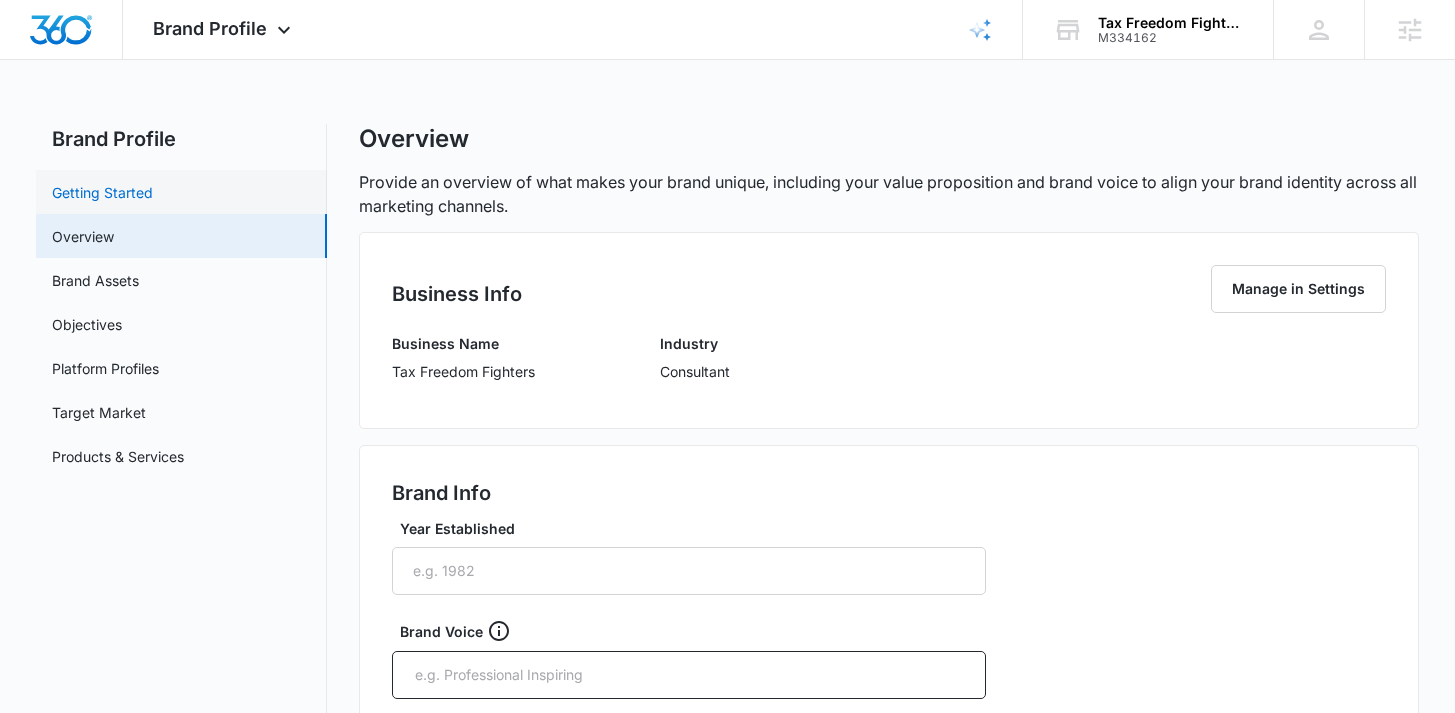 click on "Getting Started" at bounding box center (102, 192) 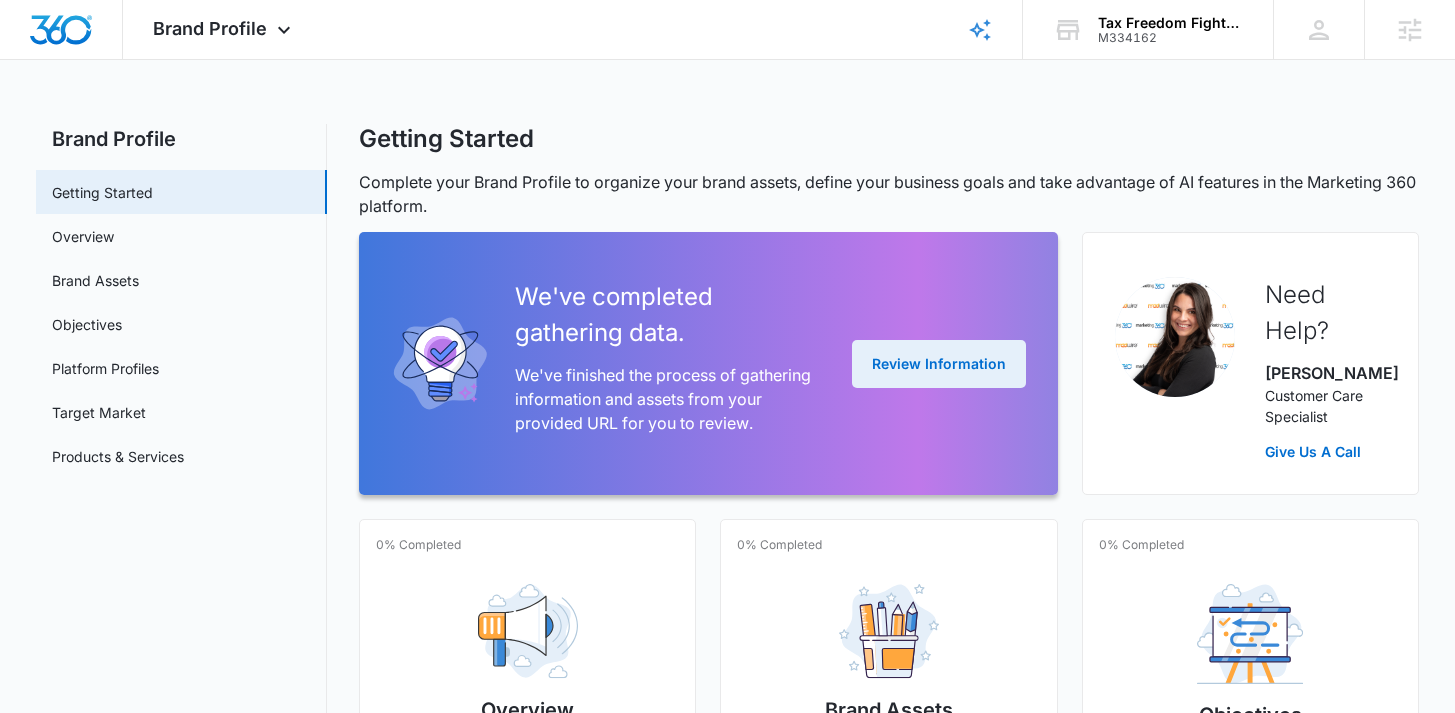 click on "Review Information" at bounding box center (939, 364) 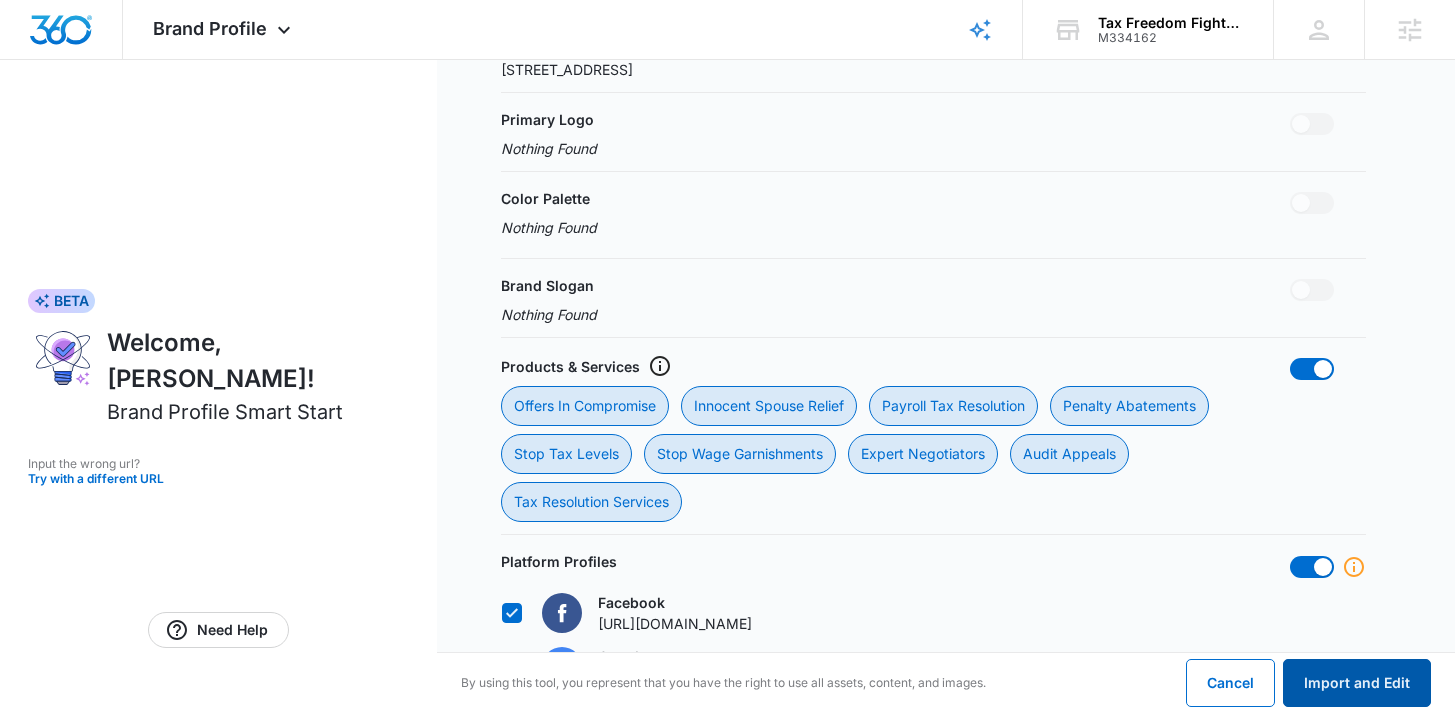 click on "Import and Edit" at bounding box center [1357, 683] 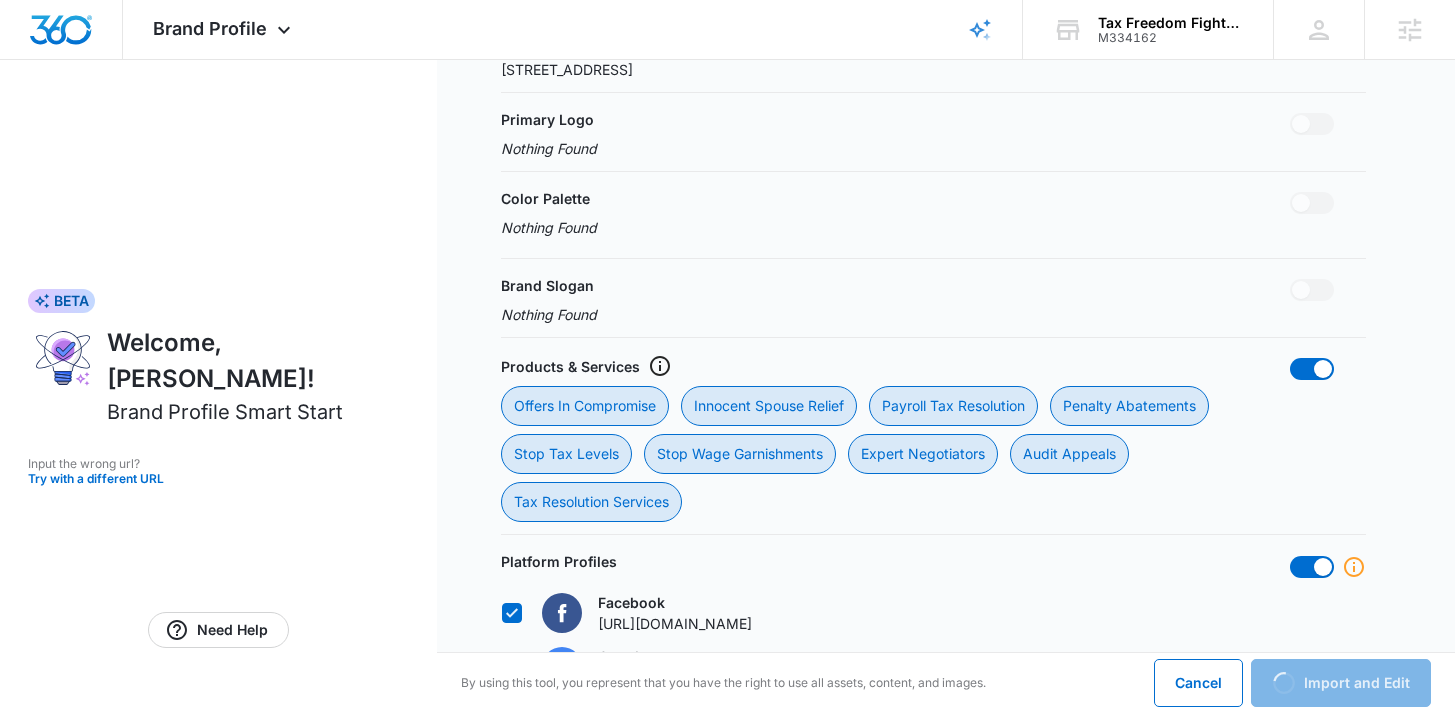 radio on "false" 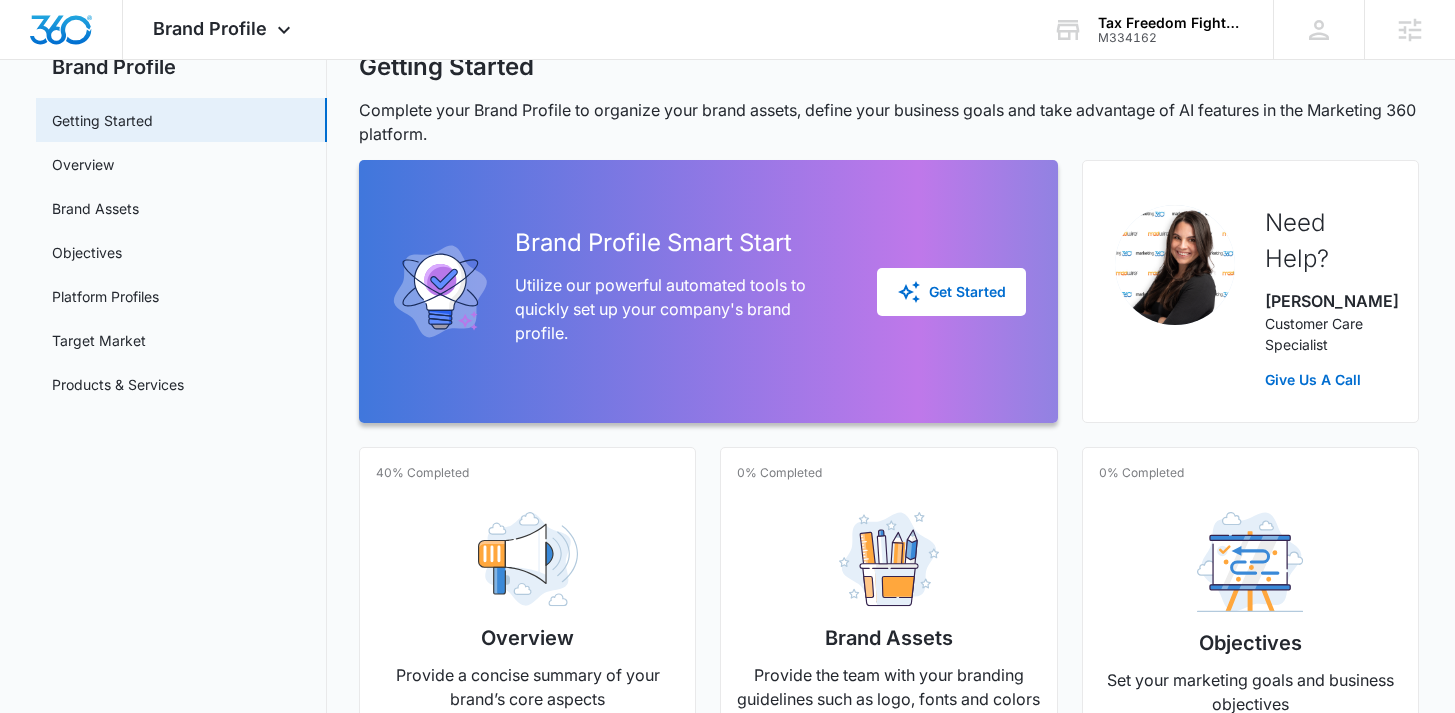 scroll, scrollTop: 87, scrollLeft: 0, axis: vertical 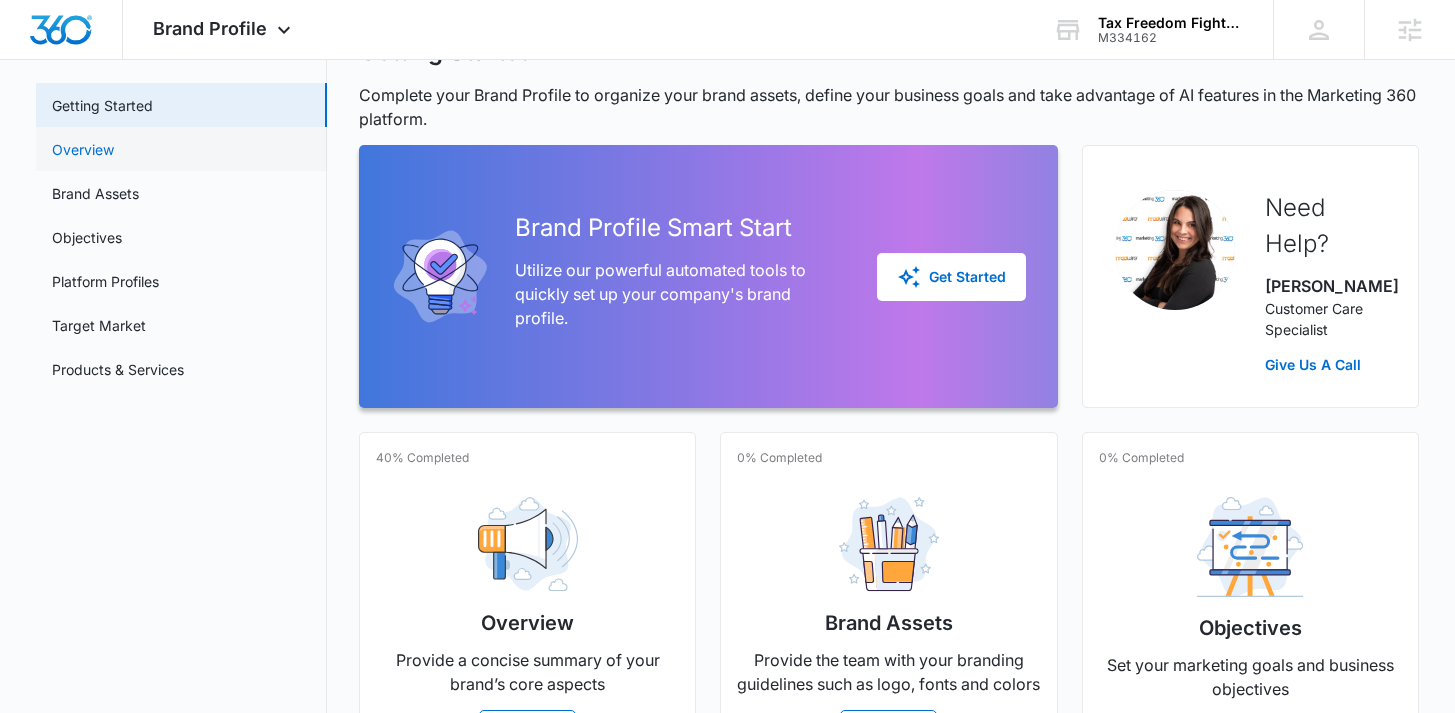 click on "Overview" at bounding box center [83, 149] 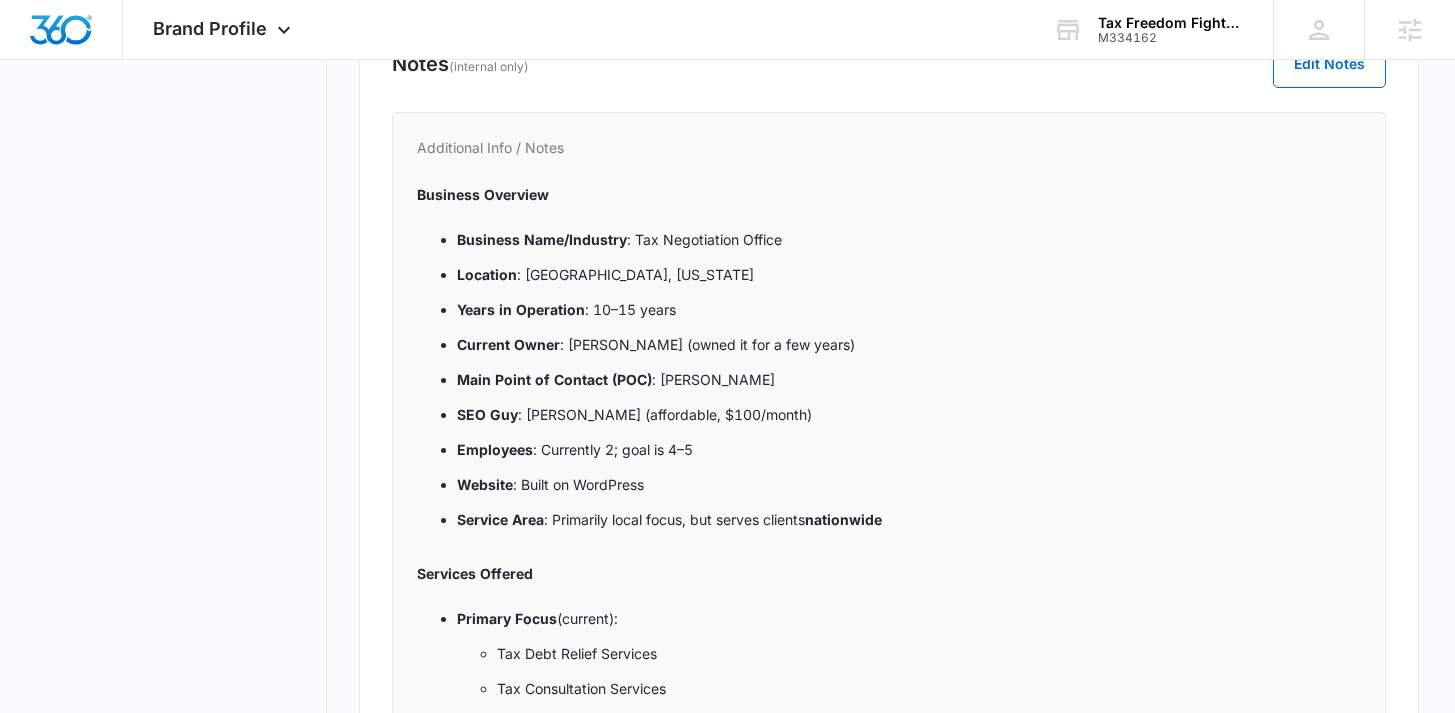 scroll, scrollTop: 1224, scrollLeft: 0, axis: vertical 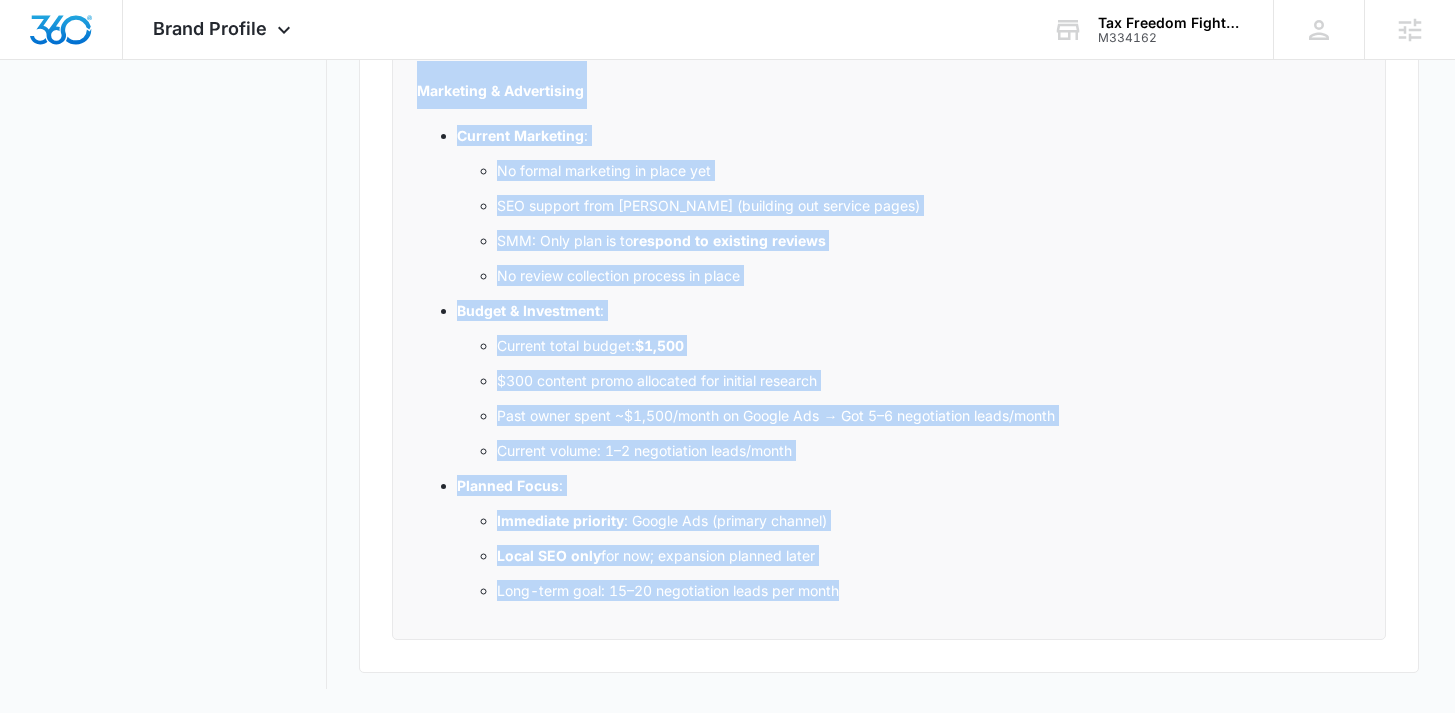 drag, startPoint x: 421, startPoint y: 179, endPoint x: 824, endPoint y: 614, distance: 592.98737 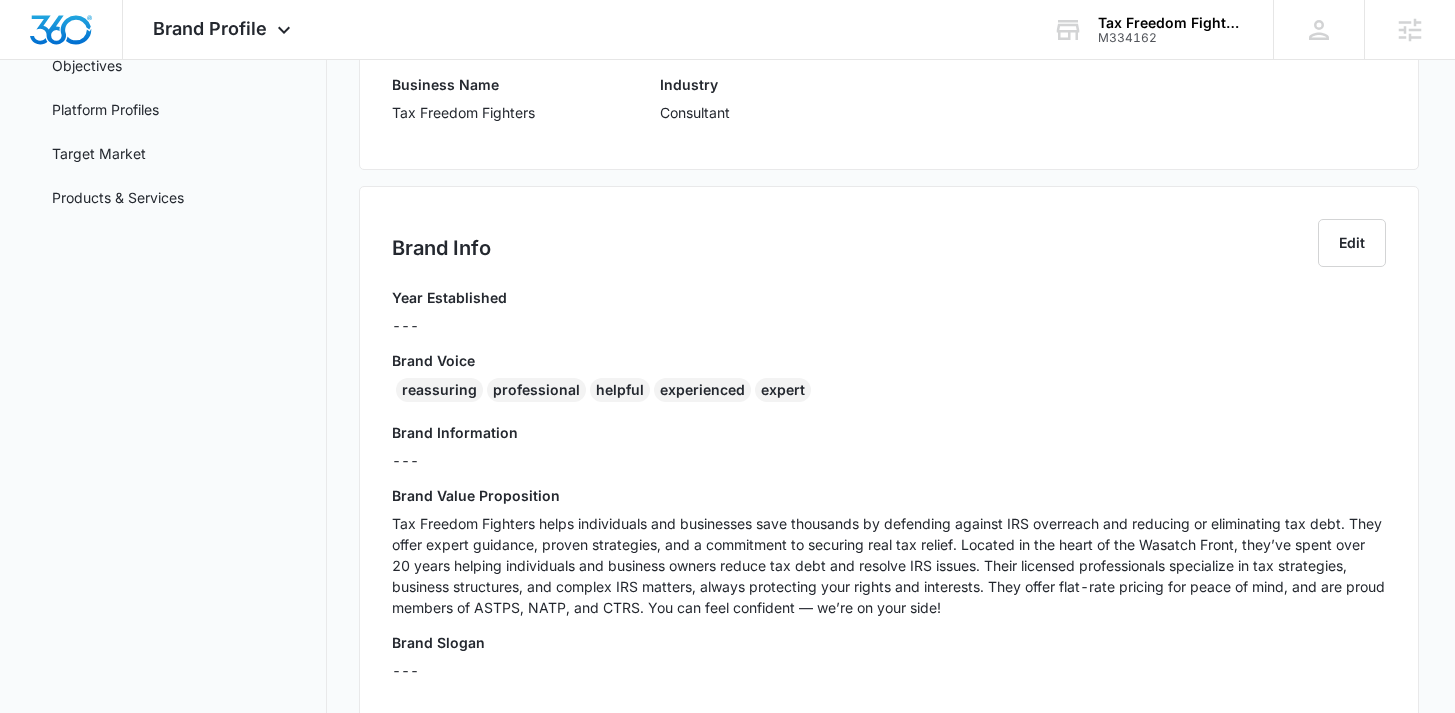 scroll, scrollTop: 0, scrollLeft: 0, axis: both 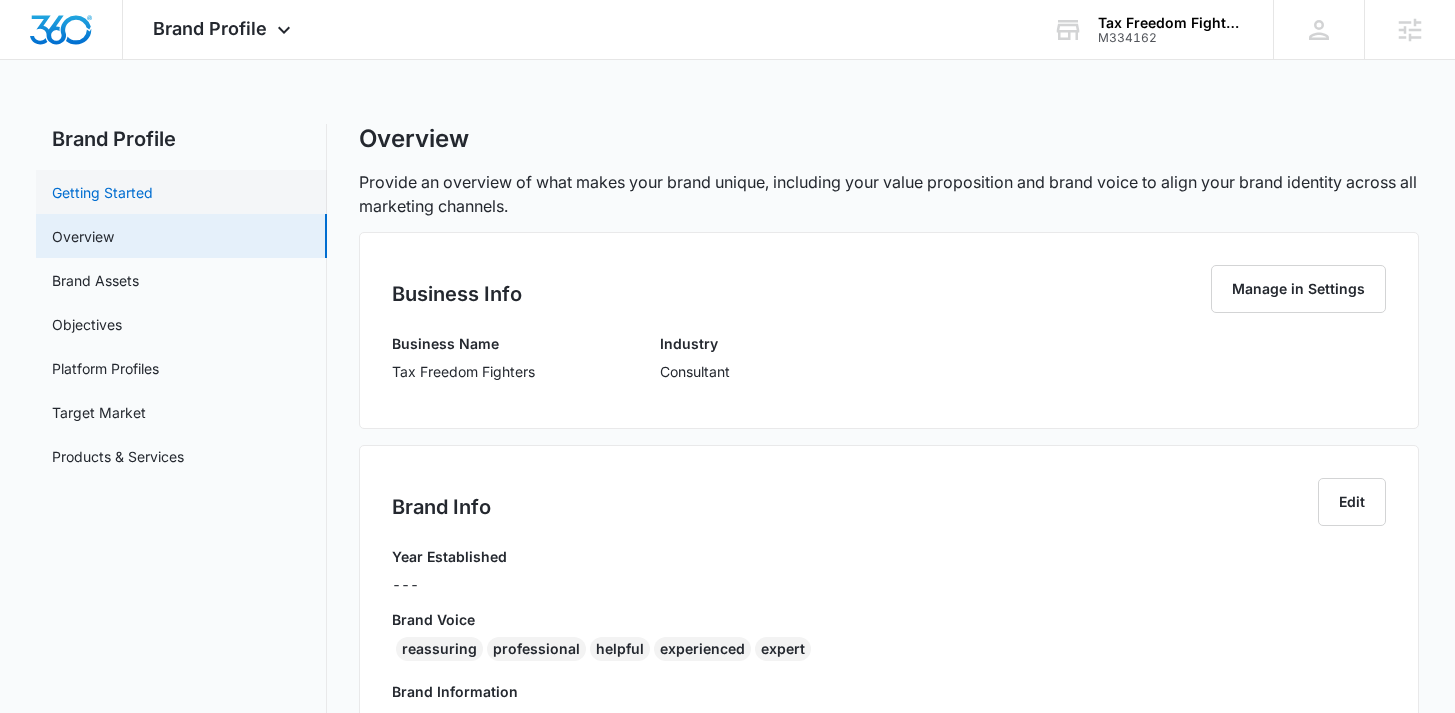 click on "Getting Started" at bounding box center [102, 192] 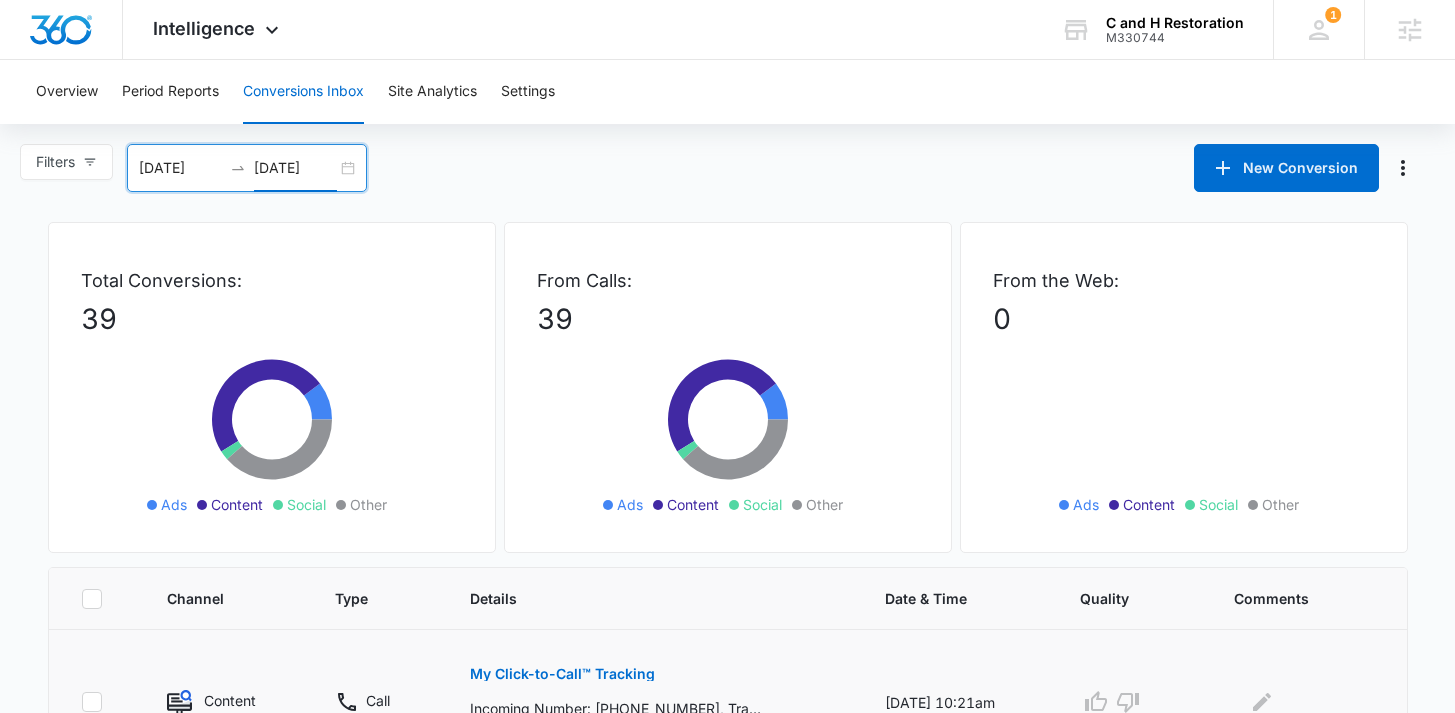 scroll, scrollTop: 325, scrollLeft: 0, axis: vertical 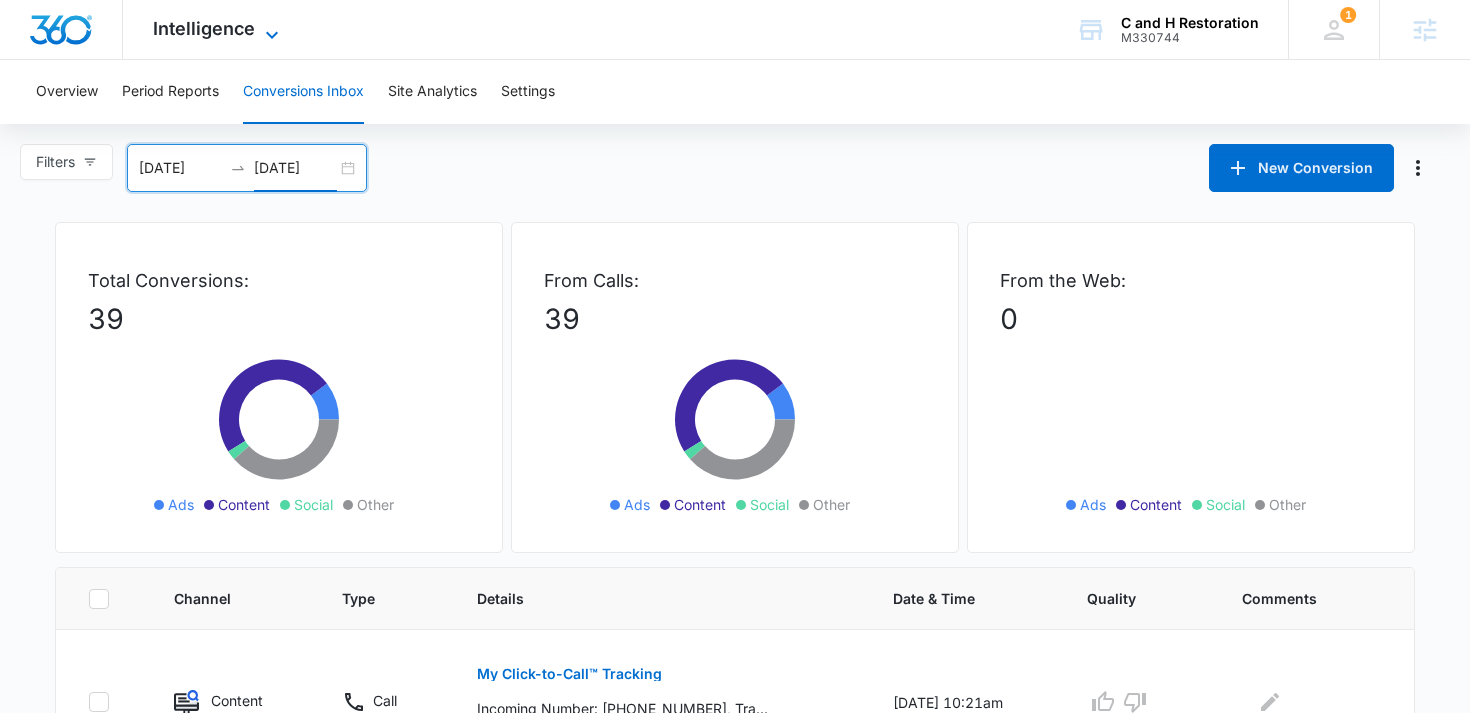 click on "Intelligence" at bounding box center (204, 28) 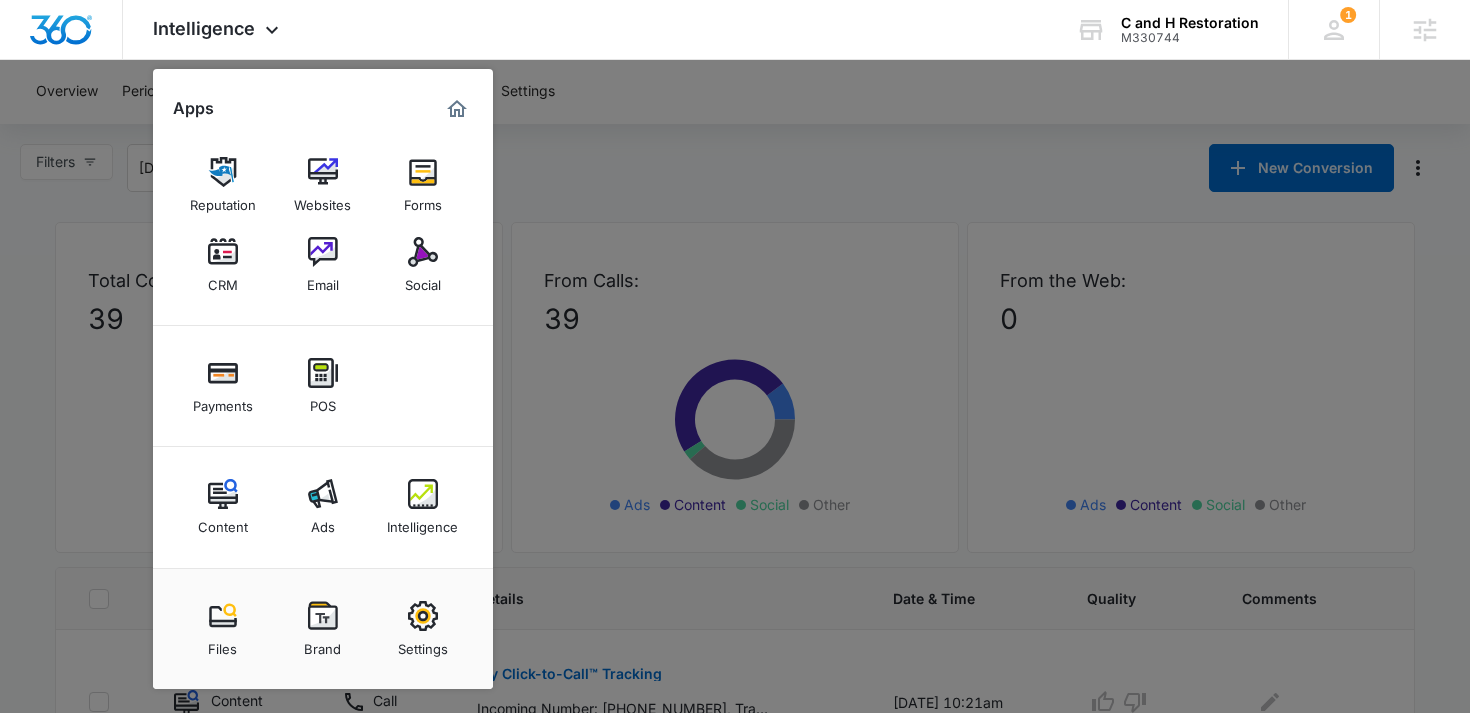 click at bounding box center (735, 356) 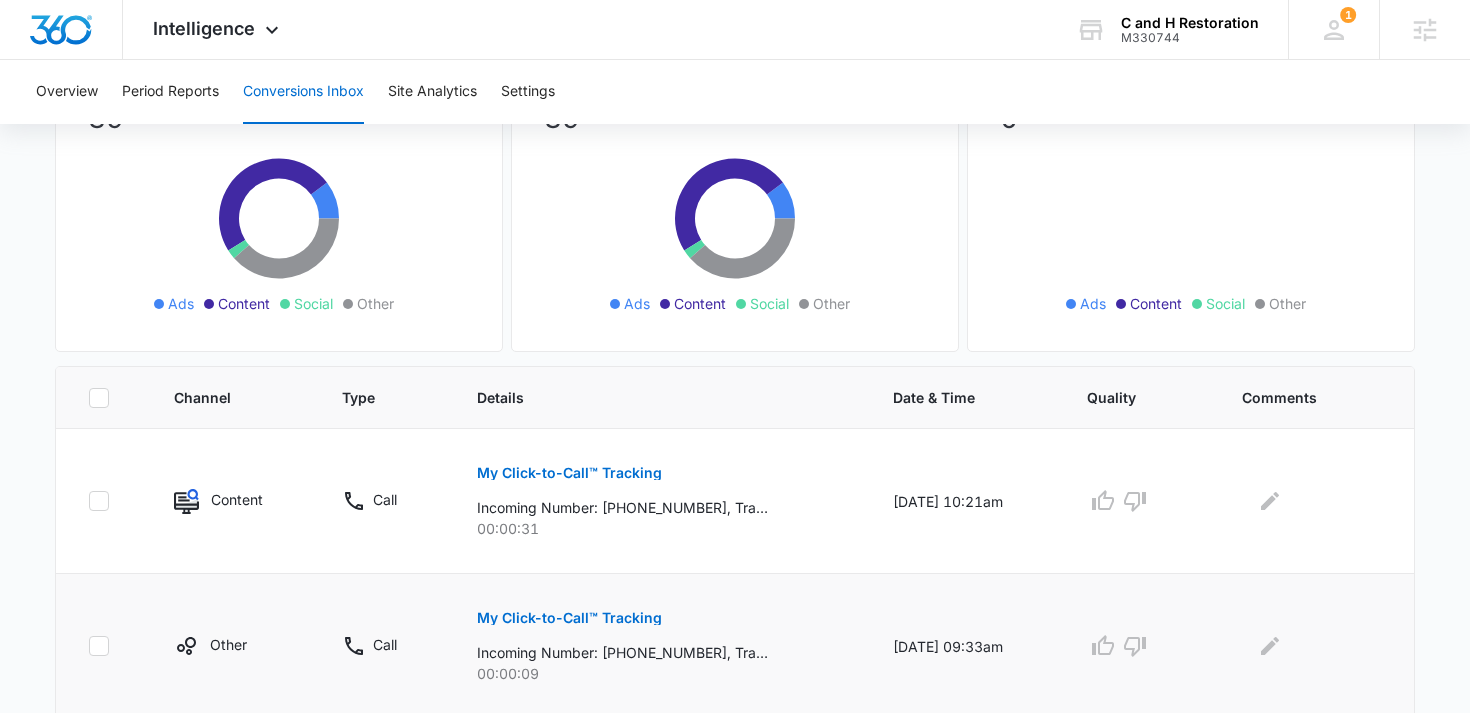 scroll, scrollTop: 244, scrollLeft: 0, axis: vertical 